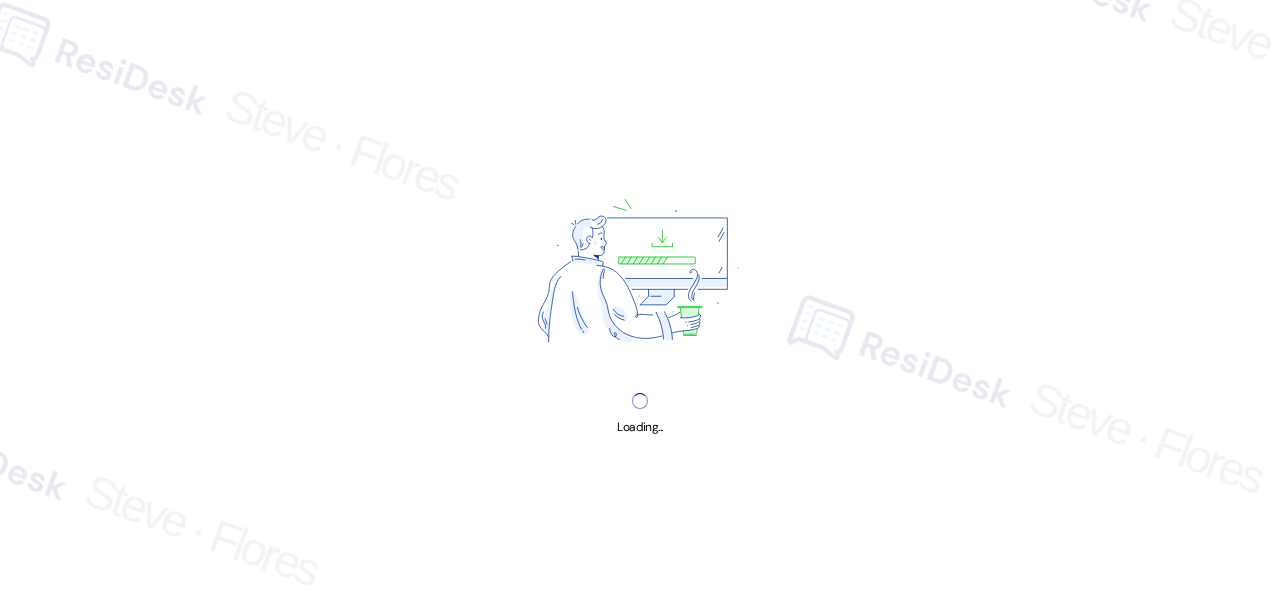 scroll, scrollTop: 0, scrollLeft: 0, axis: both 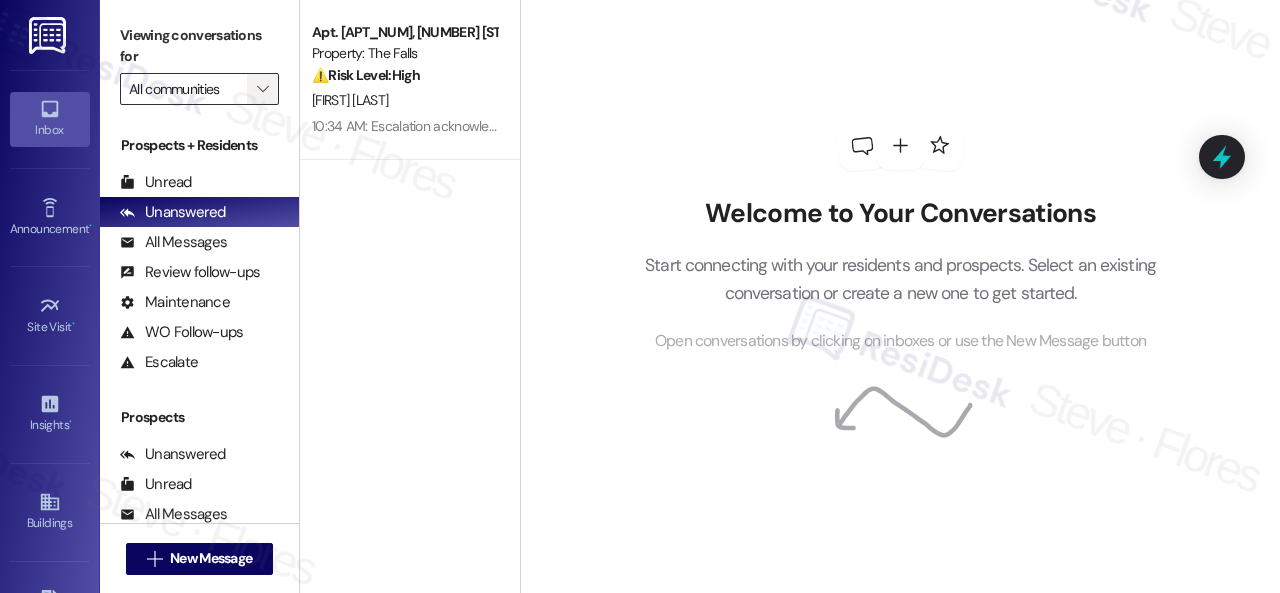 click on "" at bounding box center [262, 89] 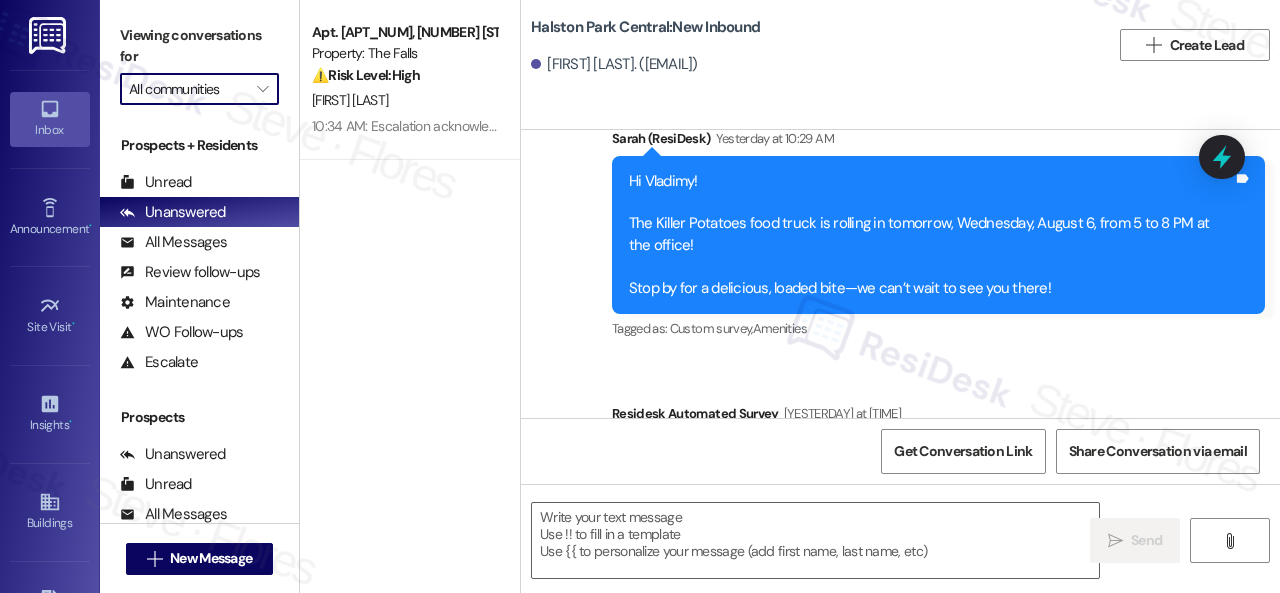 scroll, scrollTop: 17665, scrollLeft: 0, axis: vertical 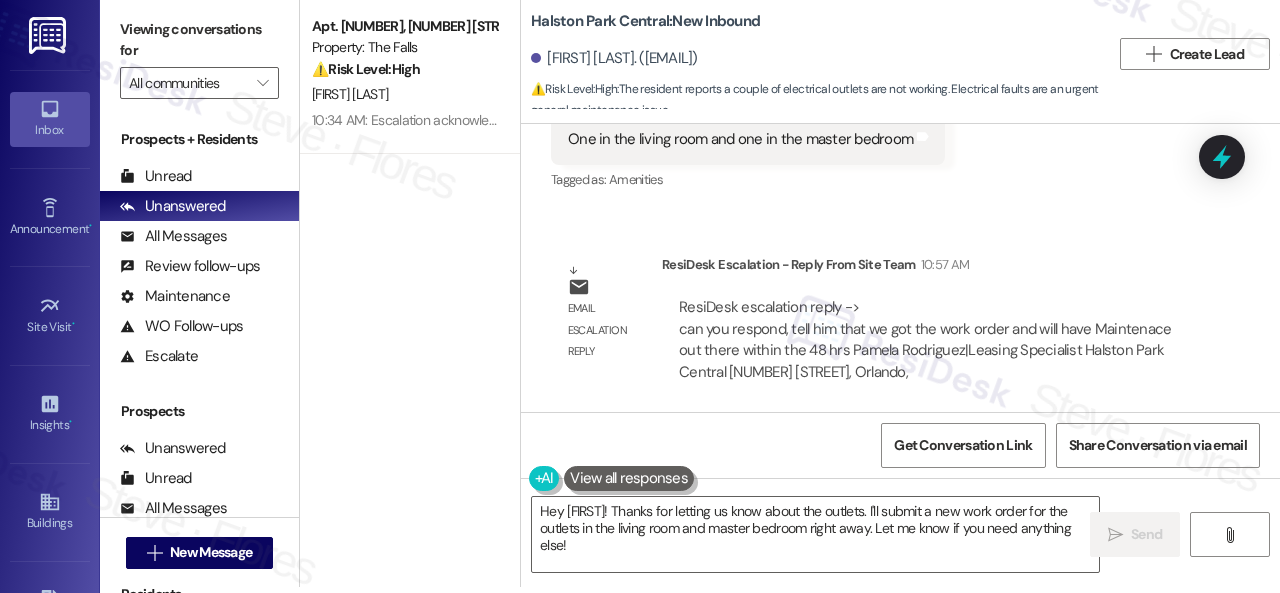 drag, startPoint x: 655, startPoint y: 555, endPoint x: 424, endPoint y: 459, distance: 250.15395 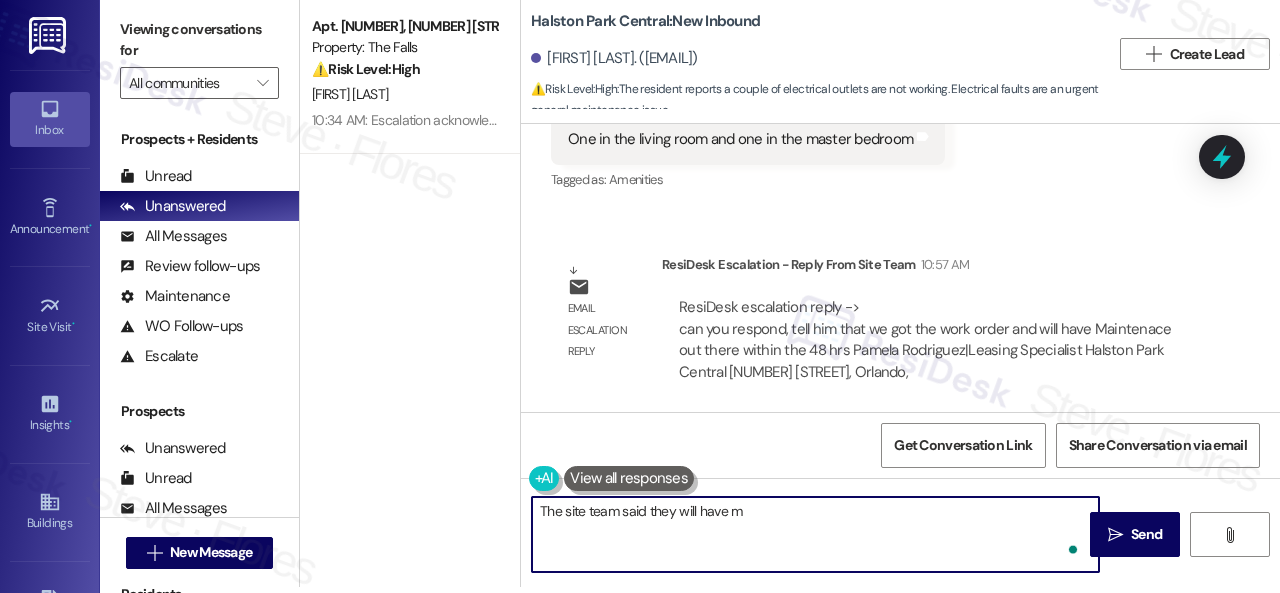 paste on "is fine we will do a promise to pay for the 11th" 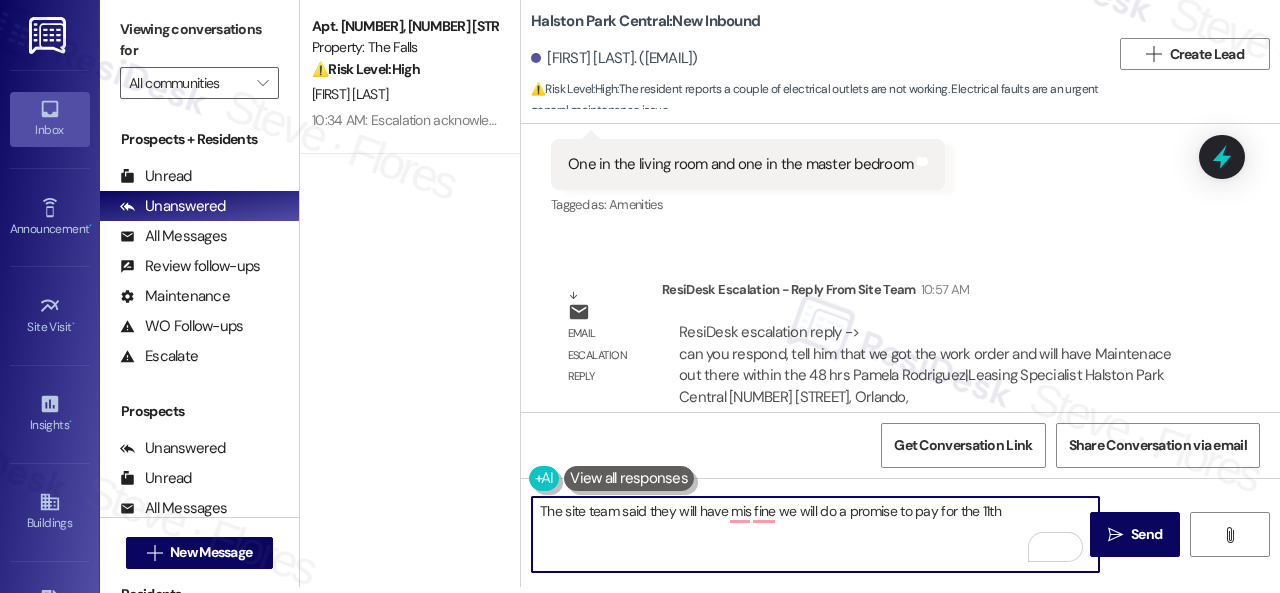 scroll, scrollTop: 4857, scrollLeft: 0, axis: vertical 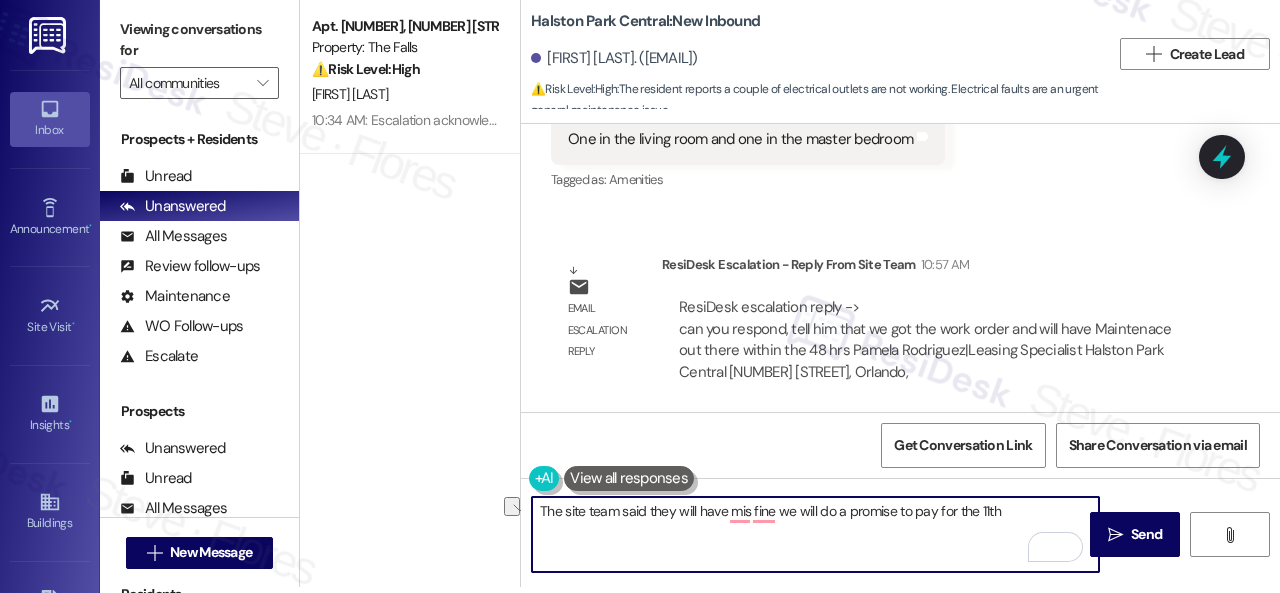 drag, startPoint x: 740, startPoint y: 510, endPoint x: 1010, endPoint y: 514, distance: 270.02963 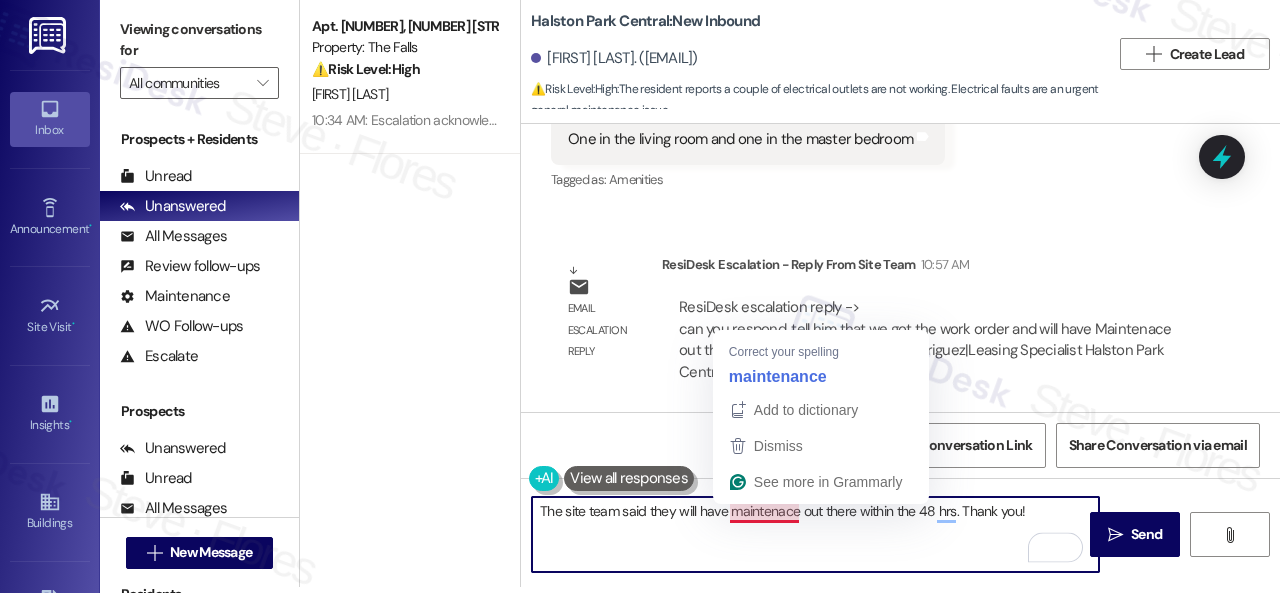 click on "The site team said they will have maintenace out there within the 48 hrs. Thank you!" at bounding box center [815, 534] 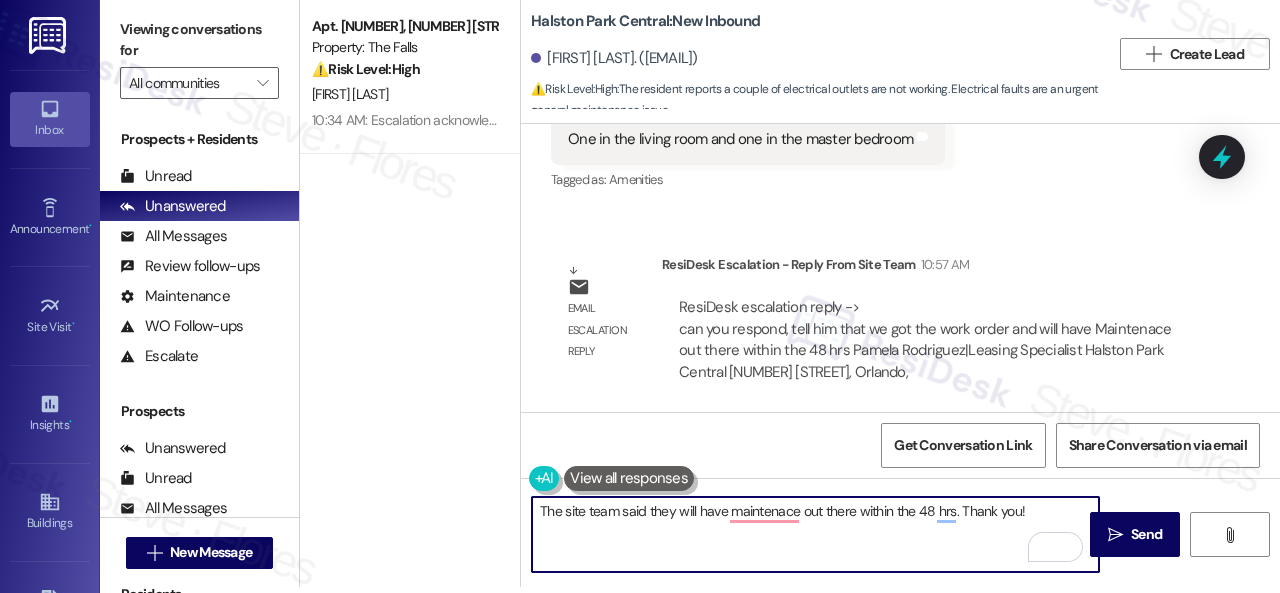 paste on "nce out there within the next 48 hou" 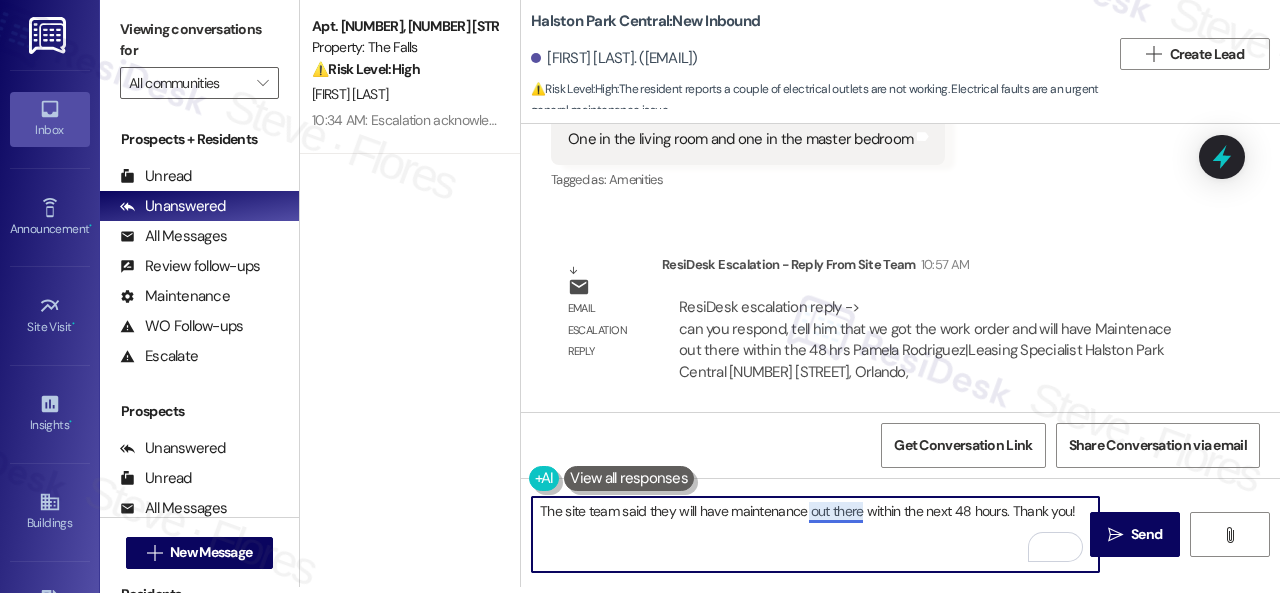 click on "The site team said they will have maintenance out there within the next 48 hours. Thank you!" at bounding box center [815, 534] 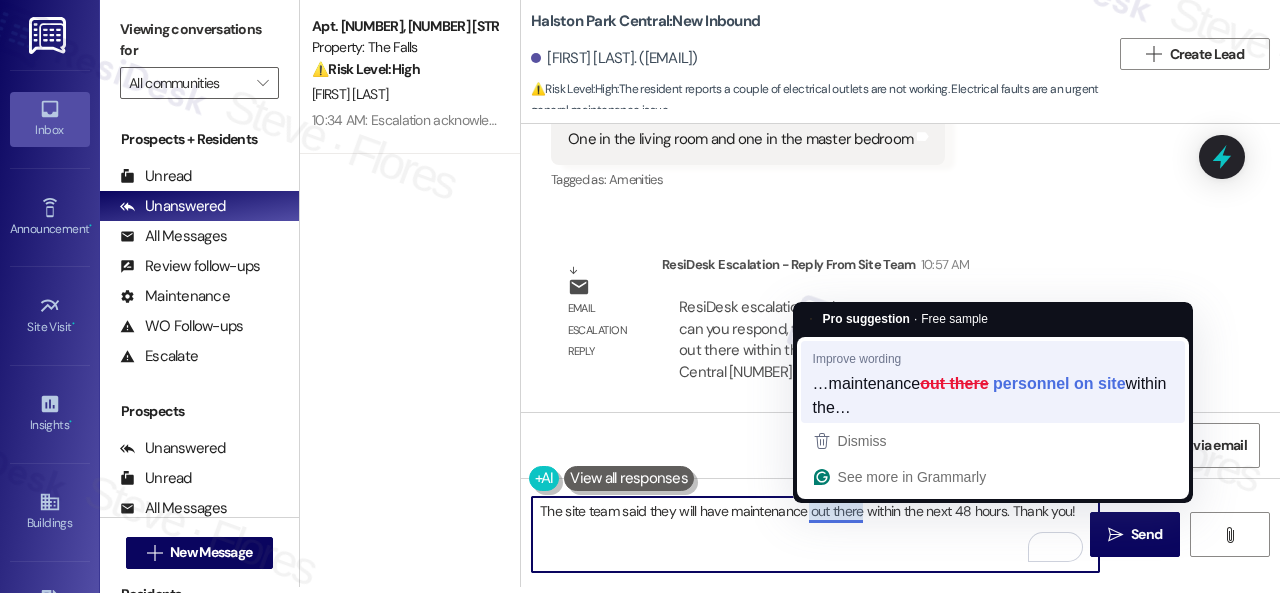 type on "The site team said they will have maintenance out there within the next 48 hours. Thank you!" 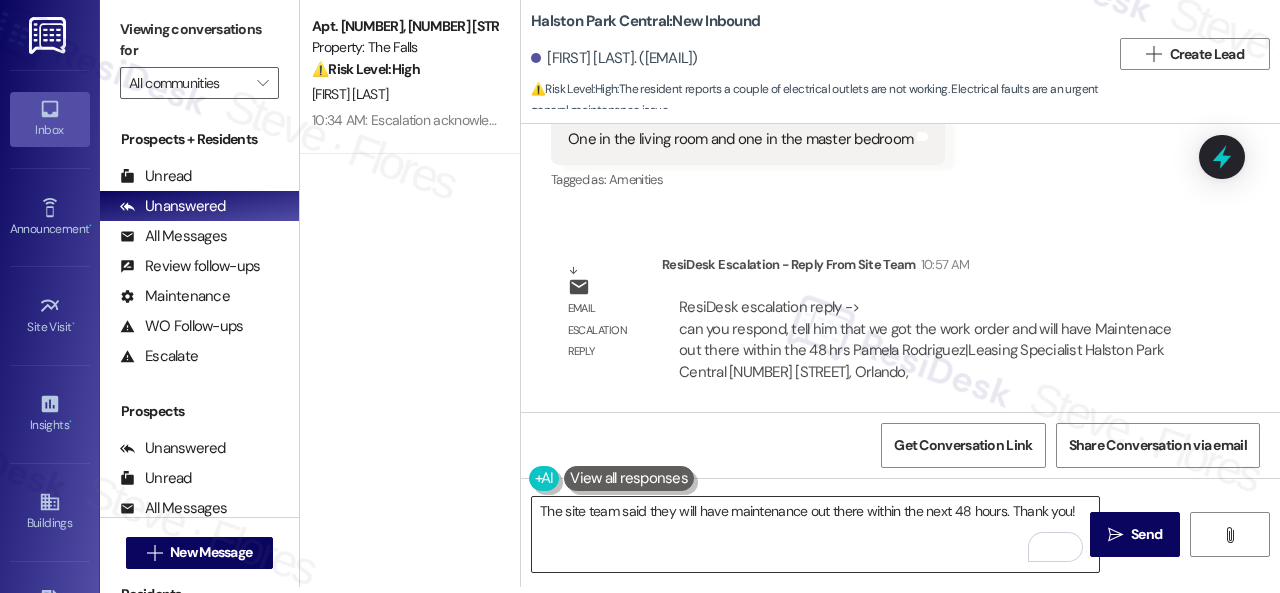 click on "The site team said they will have maintenance out there within the next 48 hours. Thank you!" at bounding box center [815, 534] 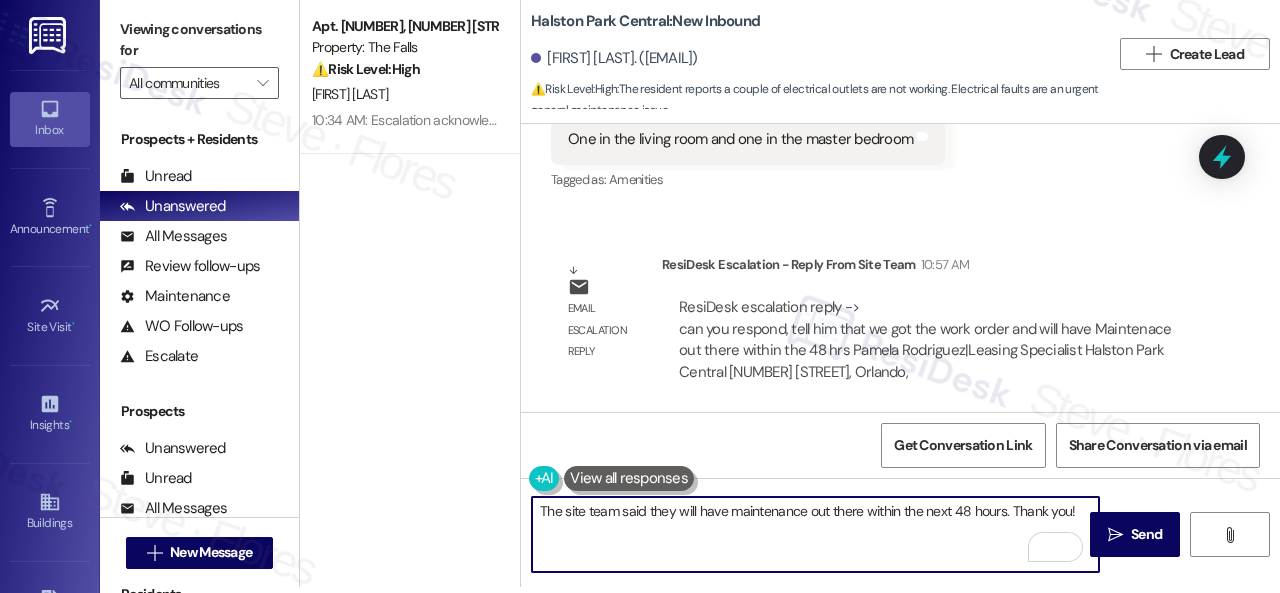 click on "The site team said they will have maintenance out there within the next 48 hours. Thank you!" at bounding box center [815, 534] 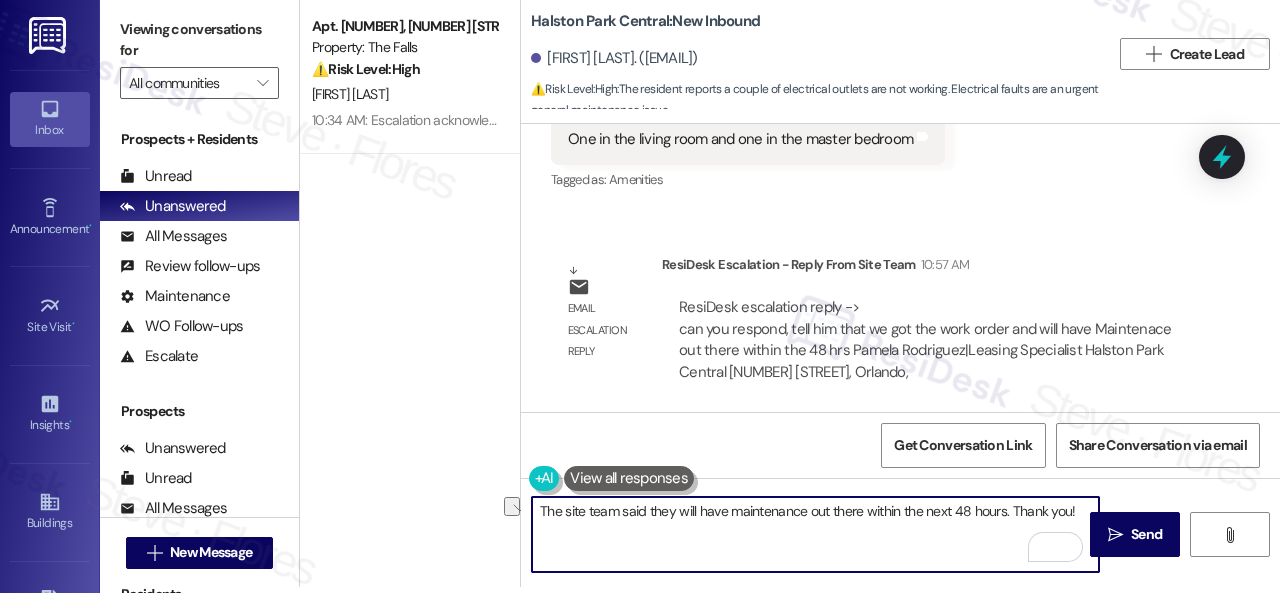 click on "The site team said they will have maintenance out there within the next 48 hours. Thank you!" at bounding box center [815, 534] 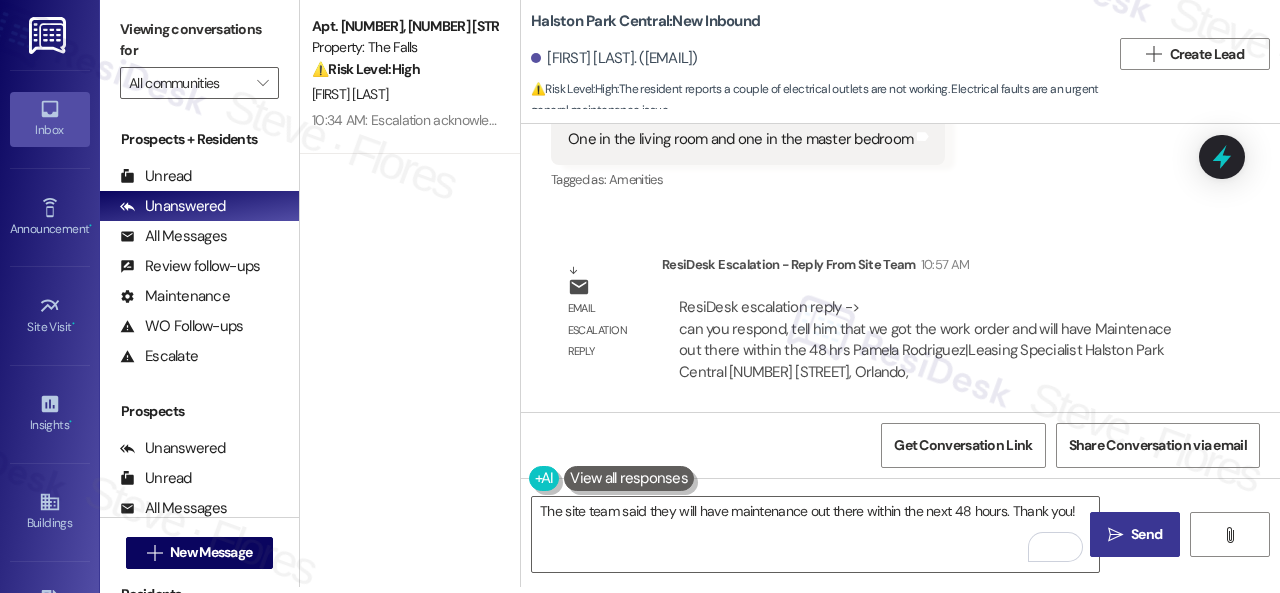 click on "Send" at bounding box center (1146, 534) 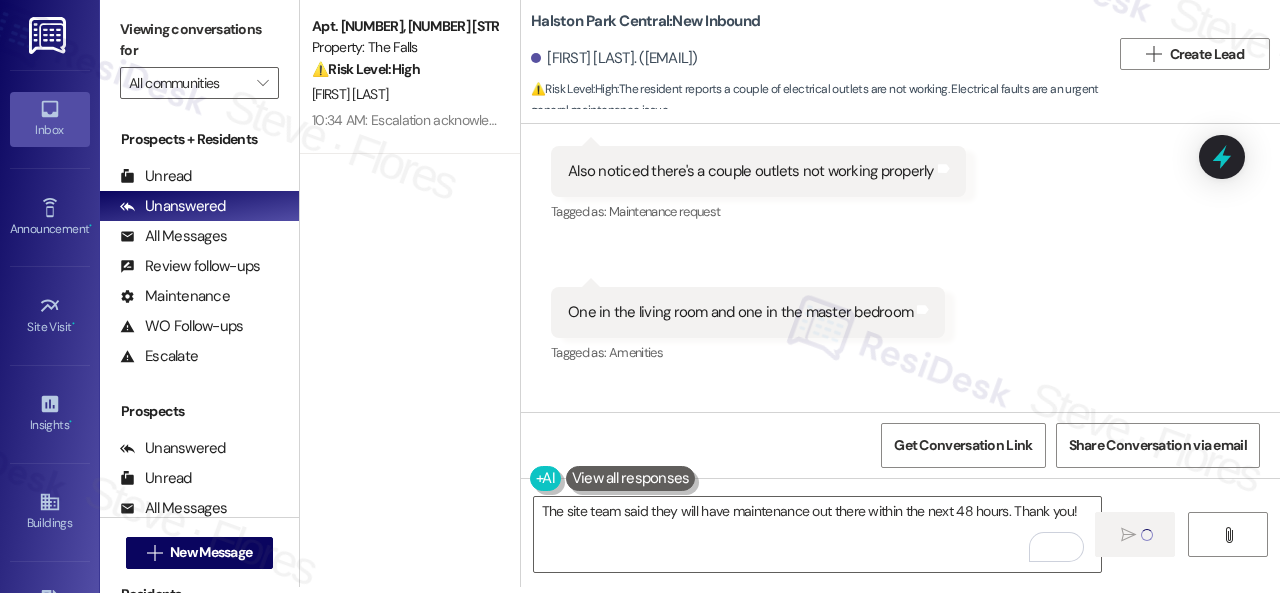 scroll, scrollTop: 4657, scrollLeft: 0, axis: vertical 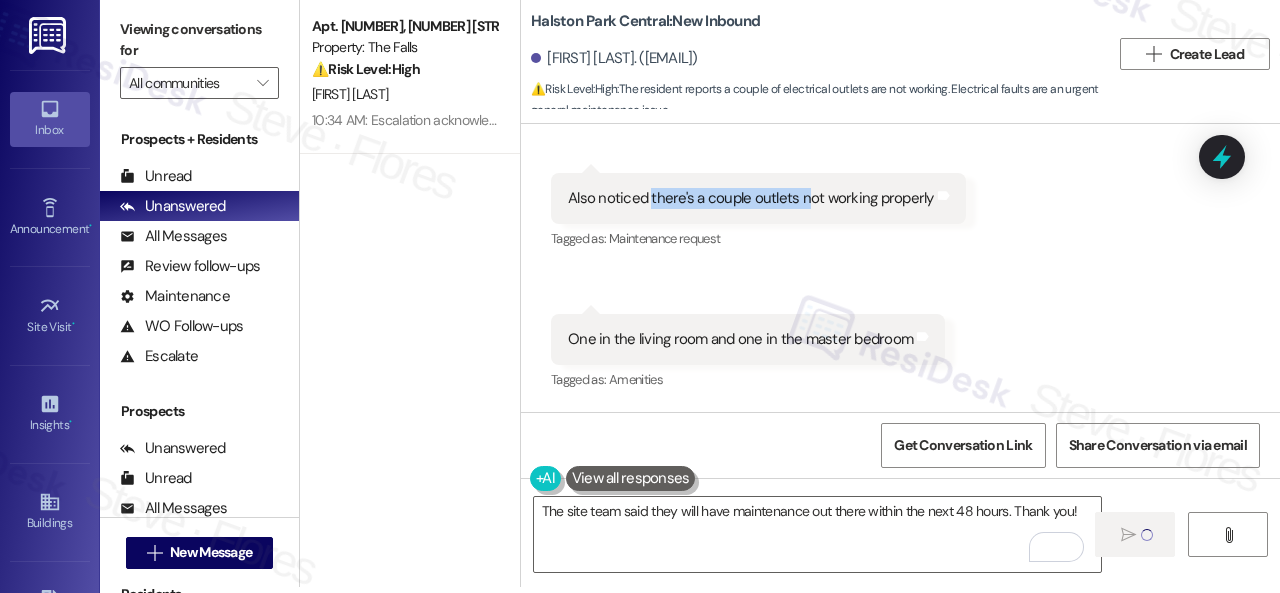 drag, startPoint x: 649, startPoint y: 192, endPoint x: 804, endPoint y: 198, distance: 155.11609 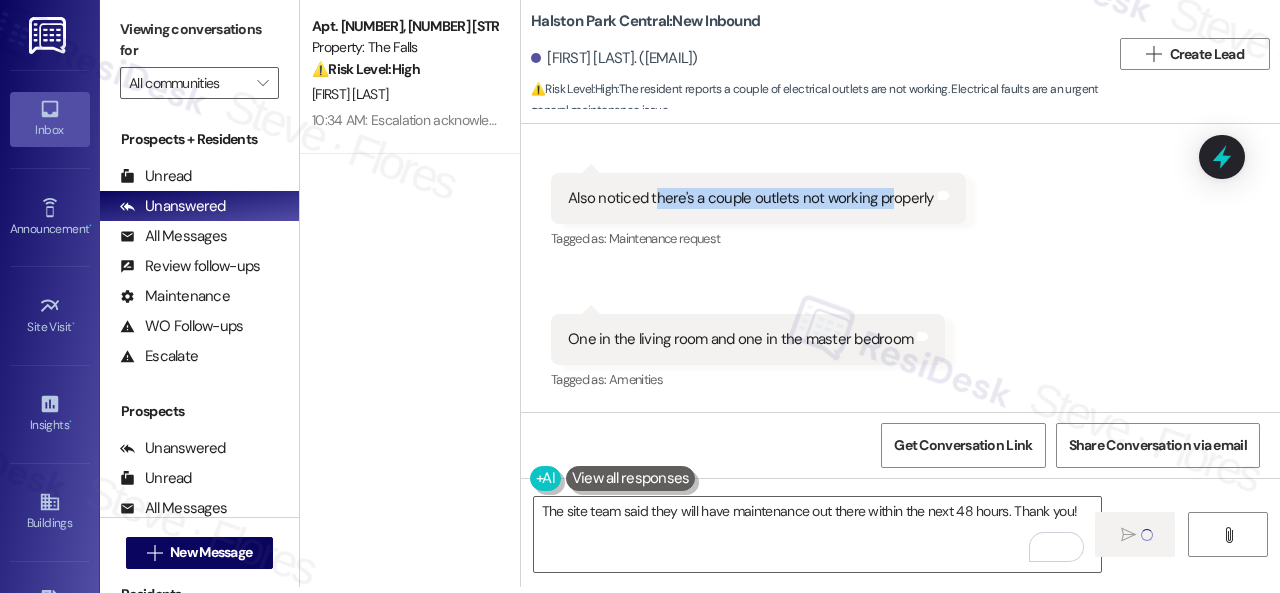 drag, startPoint x: 657, startPoint y: 197, endPoint x: 909, endPoint y: 192, distance: 252.04959 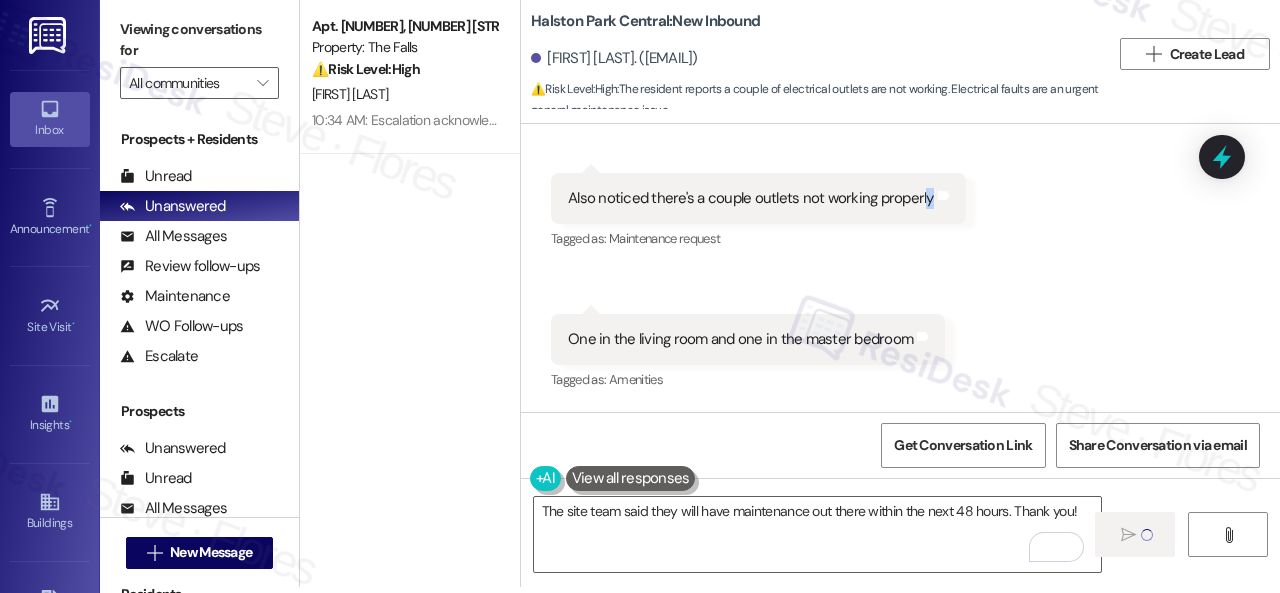click on "Also noticed there's a couple outlets not working properly" at bounding box center (751, 198) 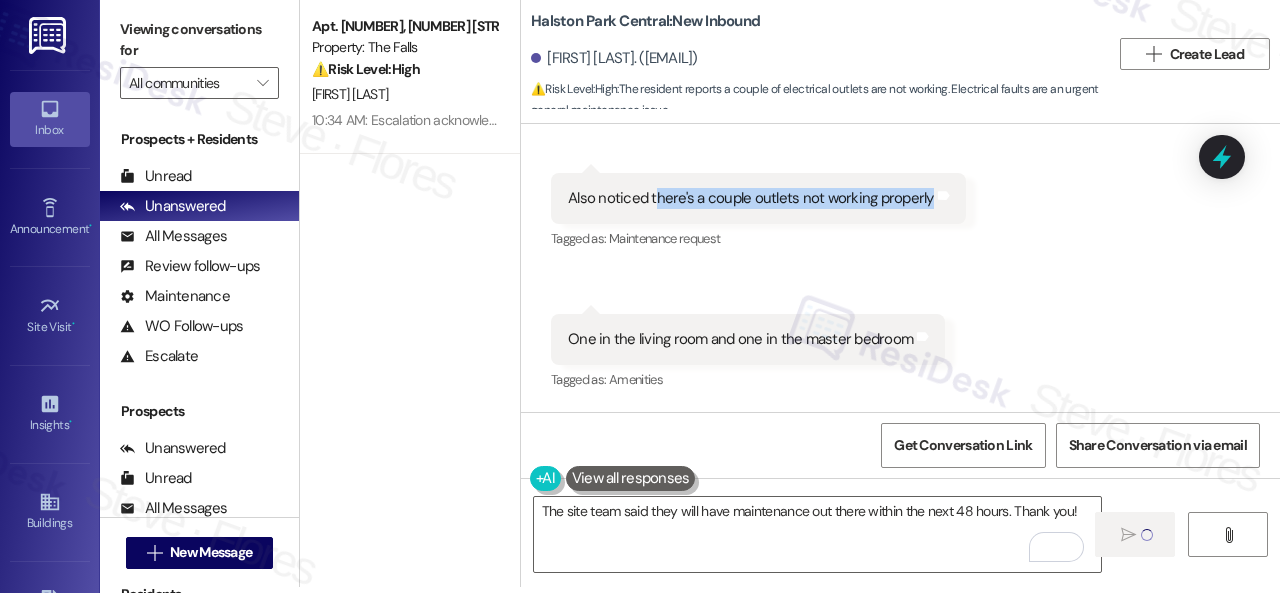 drag, startPoint x: 922, startPoint y: 192, endPoint x: 655, endPoint y: 193, distance: 267.00186 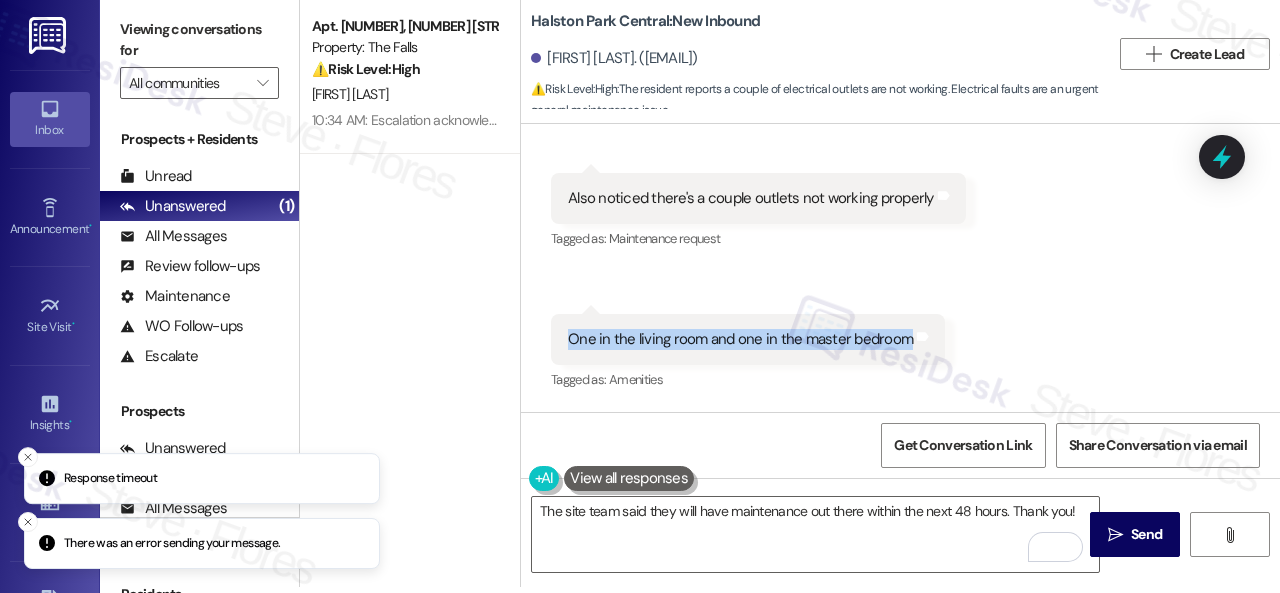 drag, startPoint x: 570, startPoint y: 338, endPoint x: 900, endPoint y: 336, distance: 330.00607 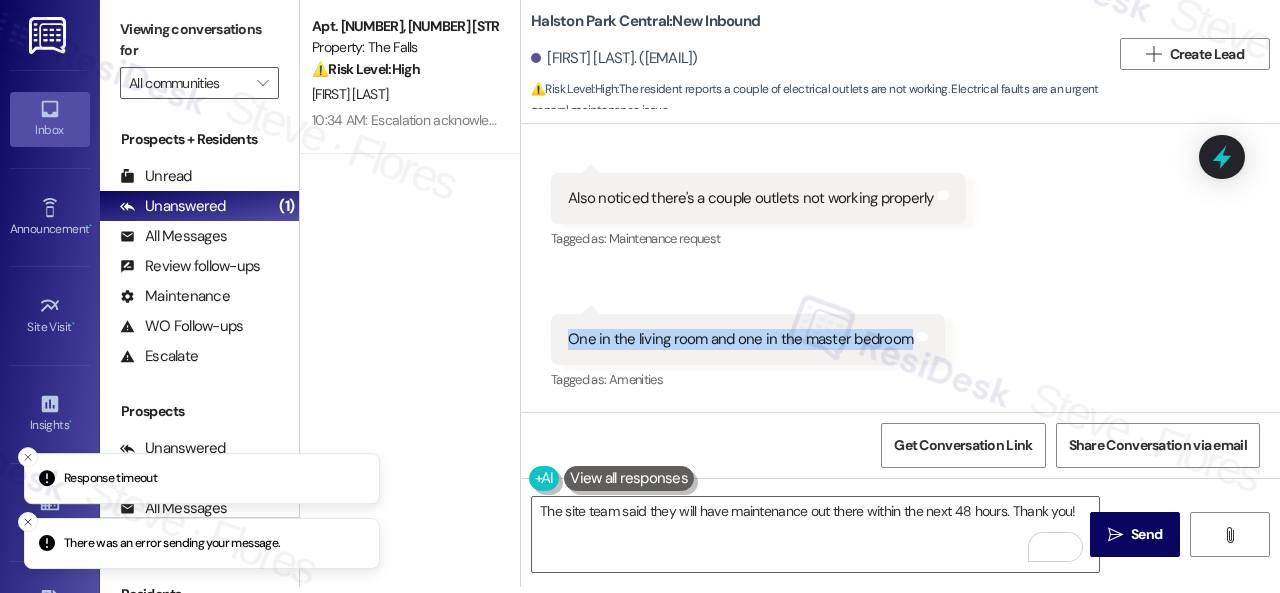copy on "One in the living room and one in the master bedroom" 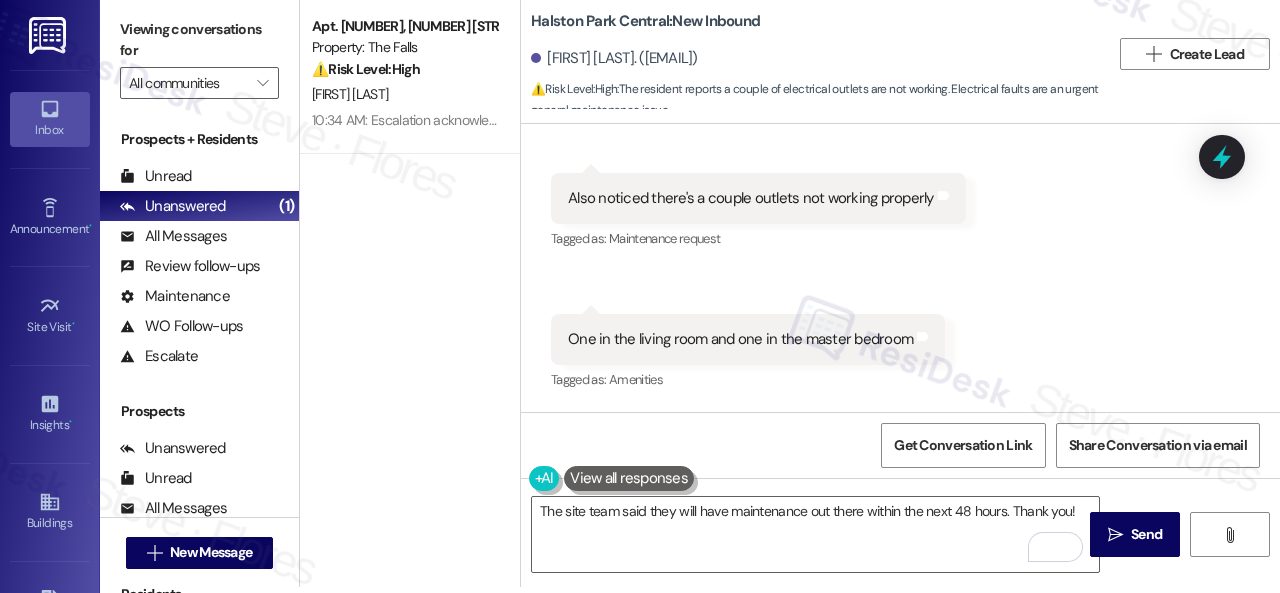 click on "Received via SMS Roberto Vsanchez 10:55 AM Copy that just saw it  Tags and notes Tagged as:   Call request Click to highlight conversations about Call request Received via SMS 10:56 AM Roberto Vsanchez 10:56 AM Also noticed there's a couple outlets not working properly  Tags and notes Tagged as:   Maintenance request Click to highlight conversations about Maintenance request Received via SMS 10:56 AM Roberto Vsanchez 10:56 AM One in the living room and one in the master bedroom  Tags and notes Tagged as:   Amenities Click to highlight conversations about Amenities" at bounding box center (900, 184) 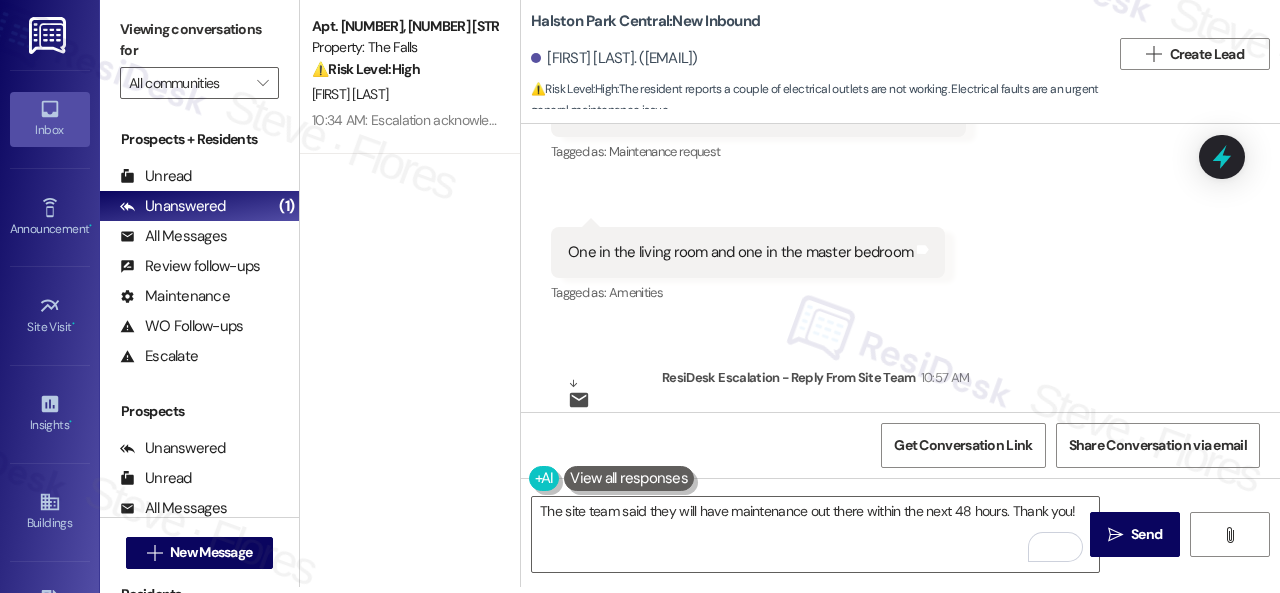 scroll, scrollTop: 4857, scrollLeft: 0, axis: vertical 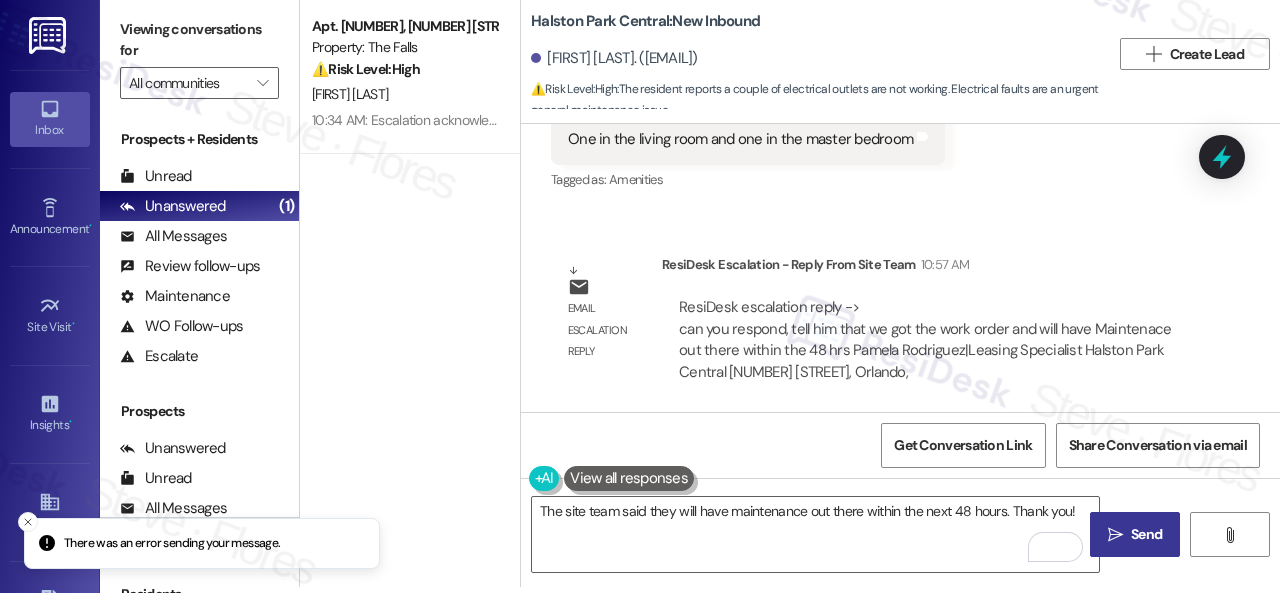 click on "" at bounding box center (1115, 535) 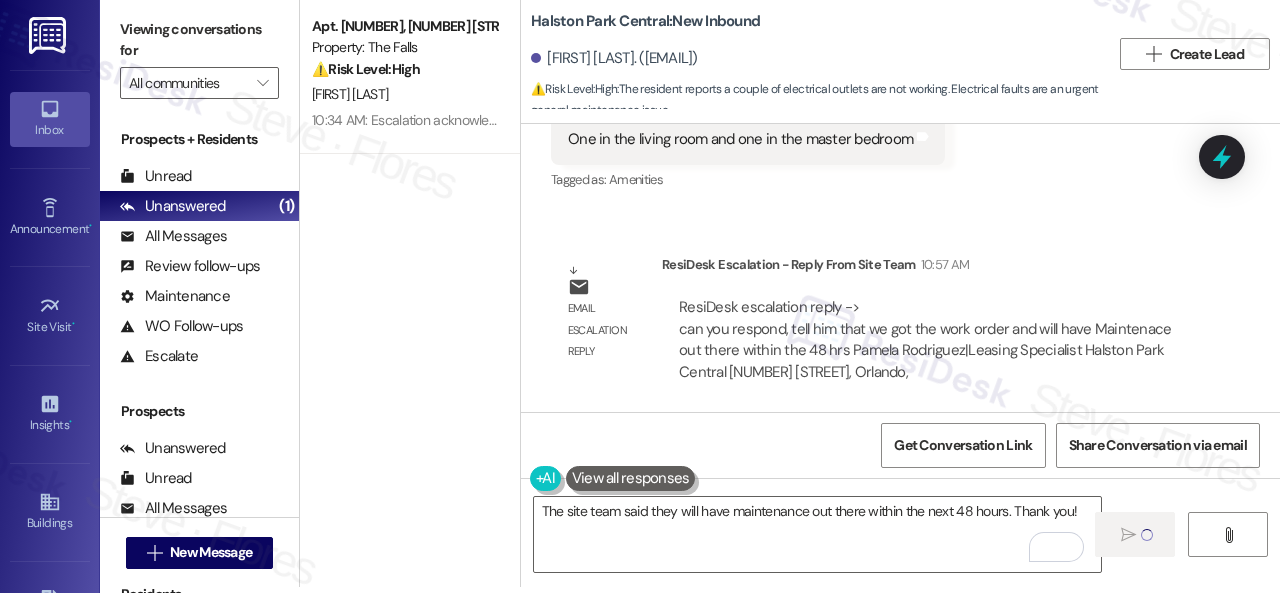 click on "Received via SMS Roberto Vsanchez 10:55 AM Copy that just saw it  Tags and notes Tagged as:   Call request Click to highlight conversations about Call request Received via SMS 10:56 AM Roberto Vsanchez 10:56 AM Also noticed there's a couple outlets not working properly  Tags and notes Tagged as:   Maintenance request Click to highlight conversations about Maintenance request Received via SMS 10:56 AM Roberto Vsanchez 10:56 AM One in the living room and one in the master bedroom  Tags and notes Tagged as:   Amenities Click to highlight conversations about Amenities" at bounding box center [900, -16] 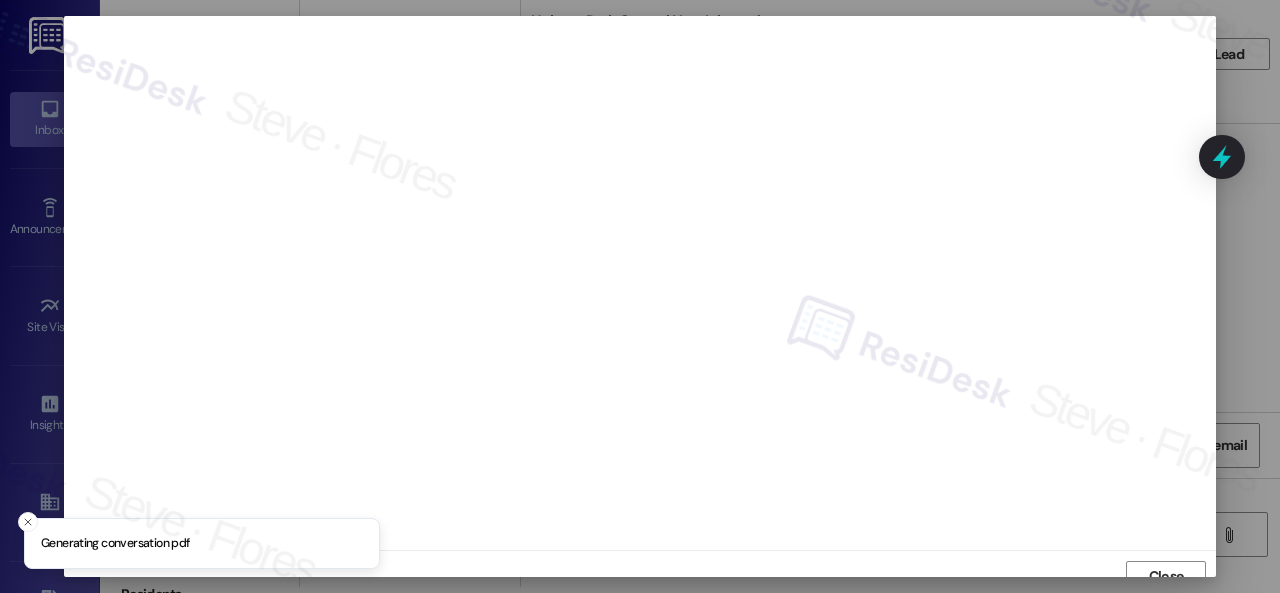 scroll, scrollTop: 15, scrollLeft: 0, axis: vertical 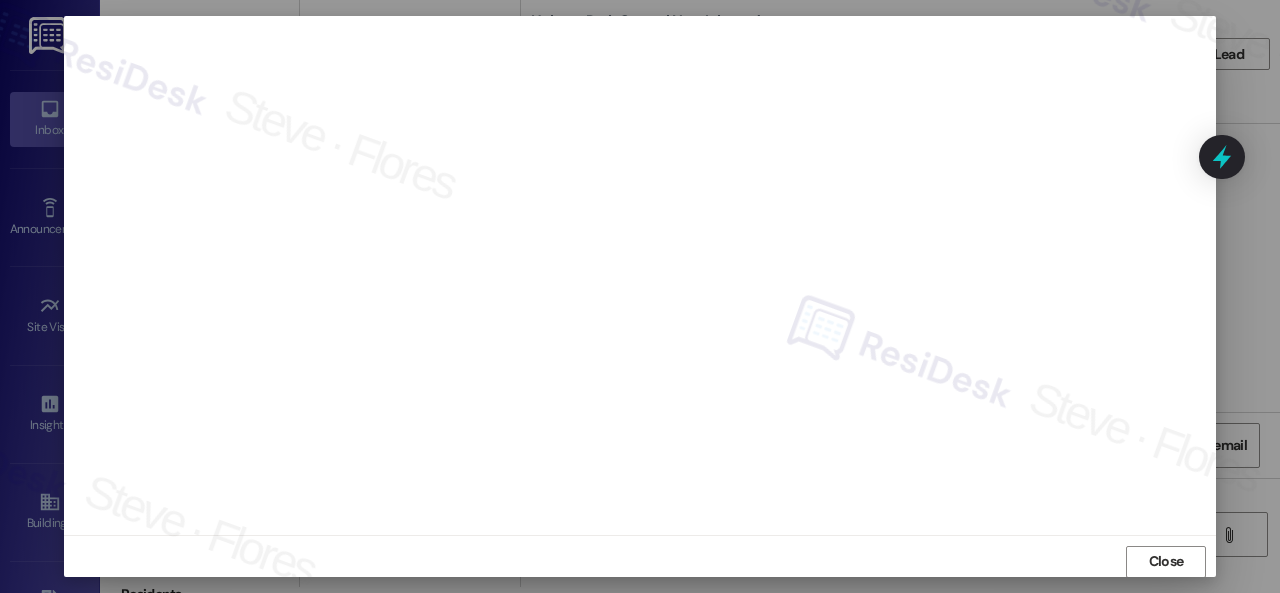 type 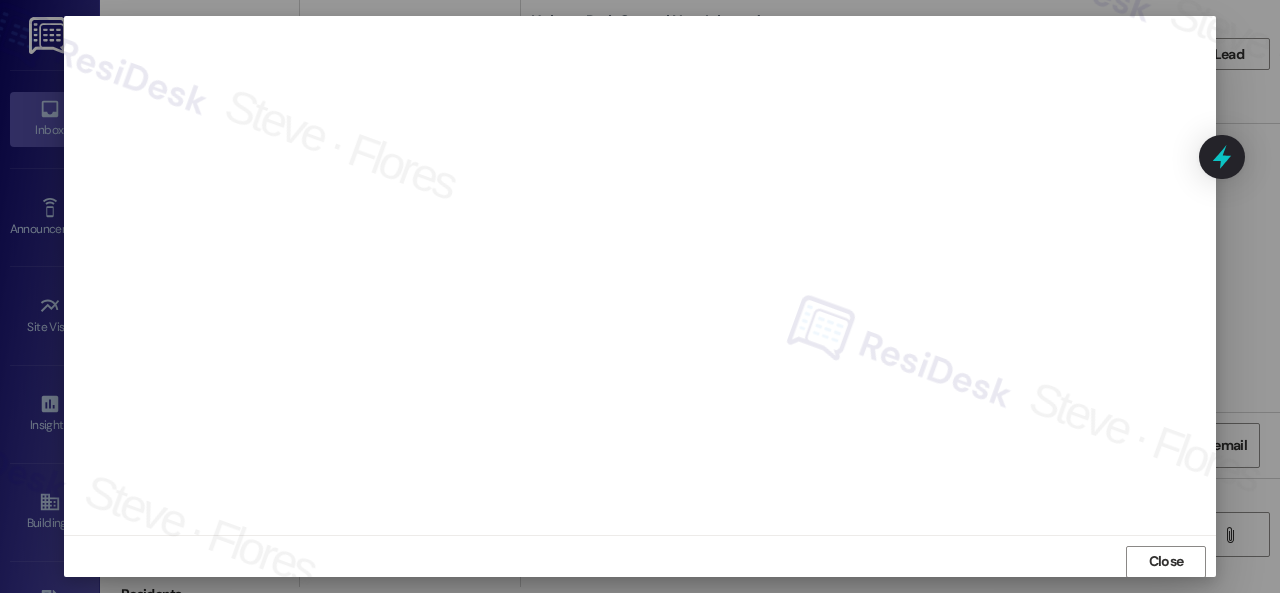 click on "Close" at bounding box center (1166, 561) 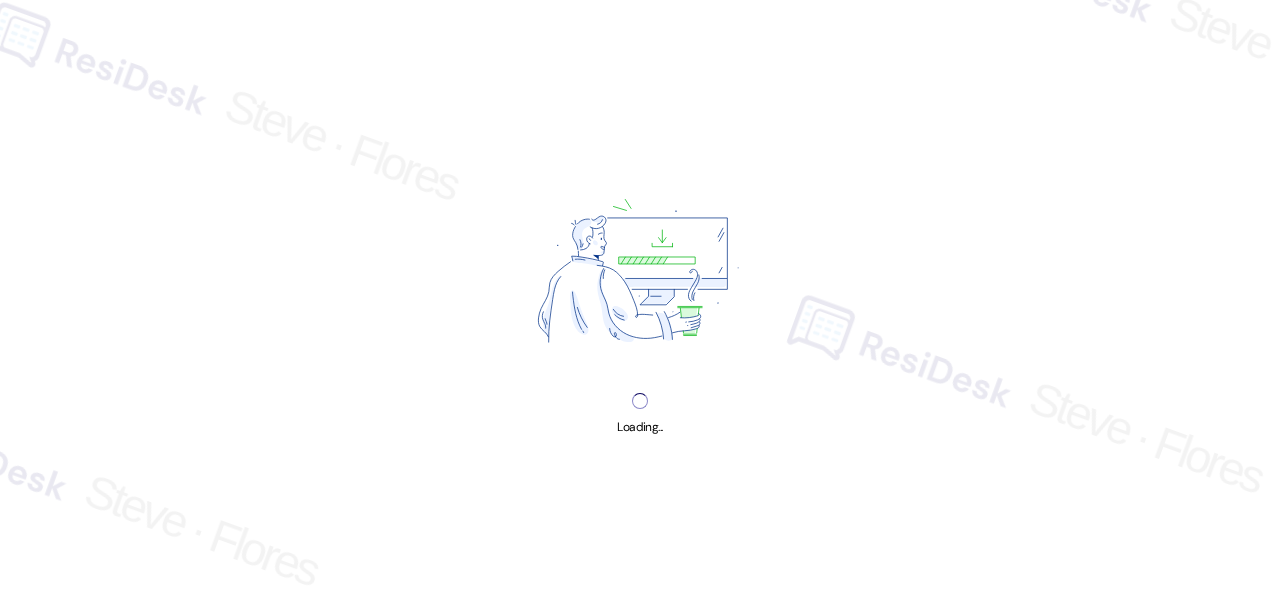 scroll, scrollTop: 0, scrollLeft: 0, axis: both 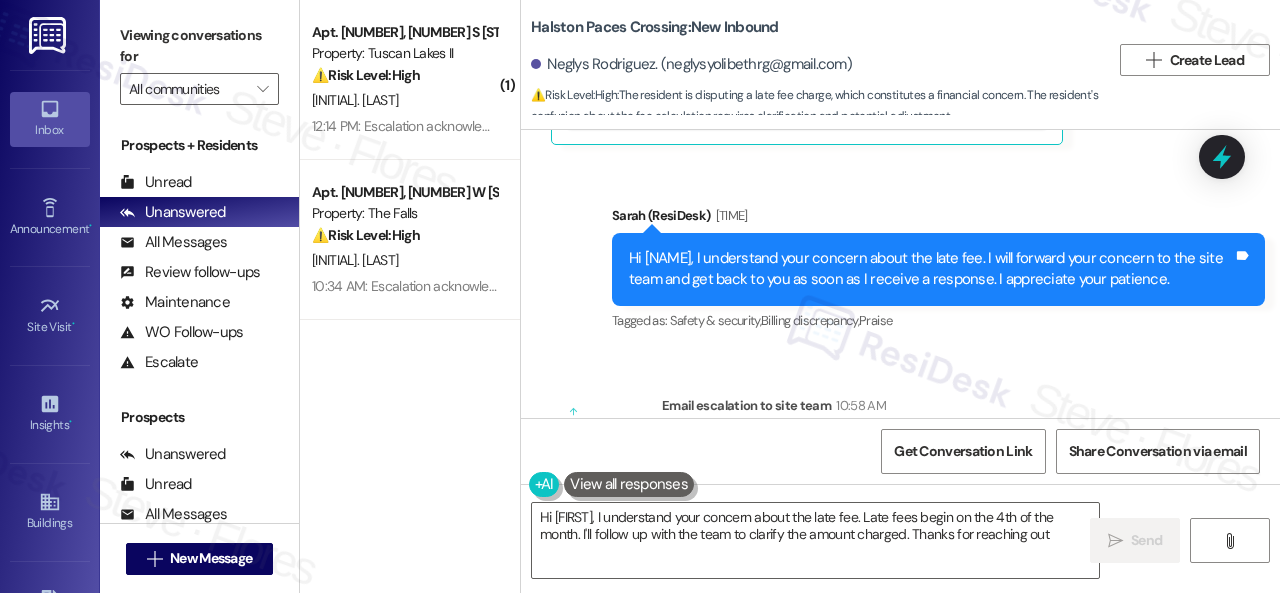 type on "Hi {{first_name}}, I understand your concern about the late fee. Late fees begin on the 4th of the month. I'll follow up with the team to clarify the amount charged. Thanks for reaching out!" 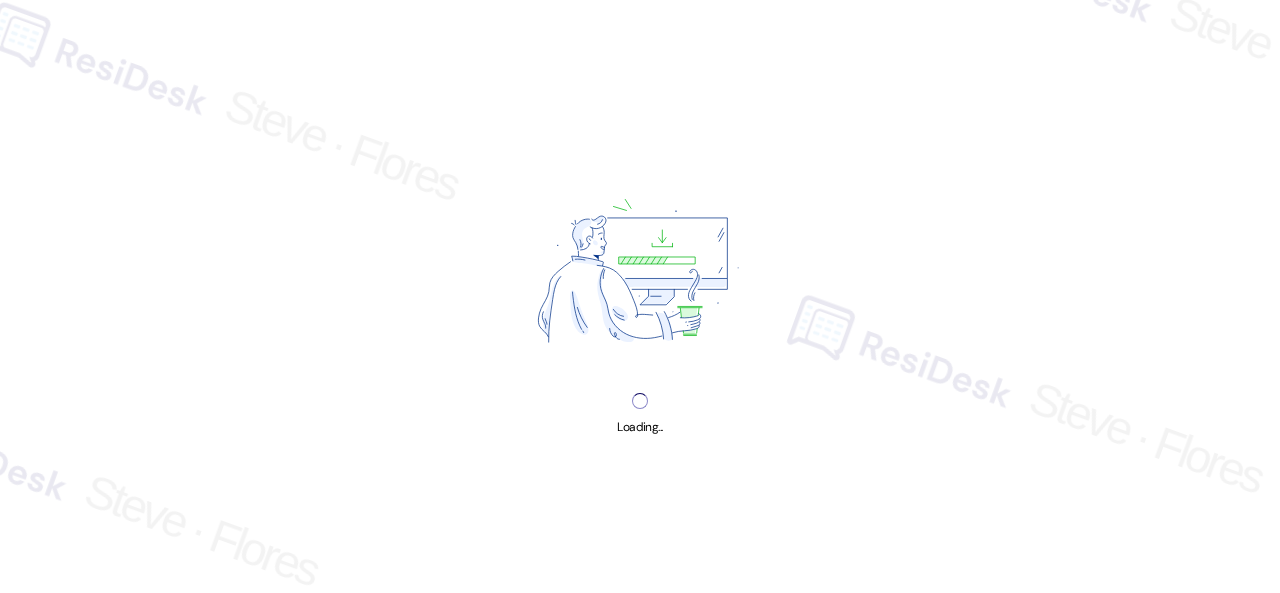 scroll, scrollTop: 0, scrollLeft: 0, axis: both 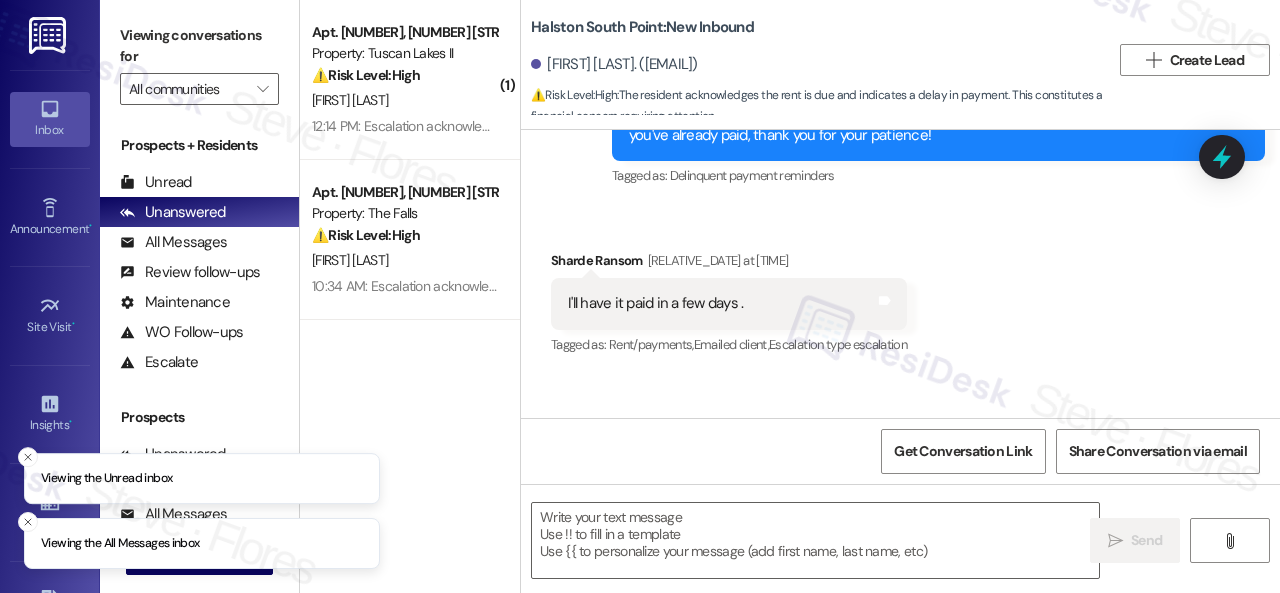 type on "Fetching suggested responses. Please feel free to read through the conversation in the meantime." 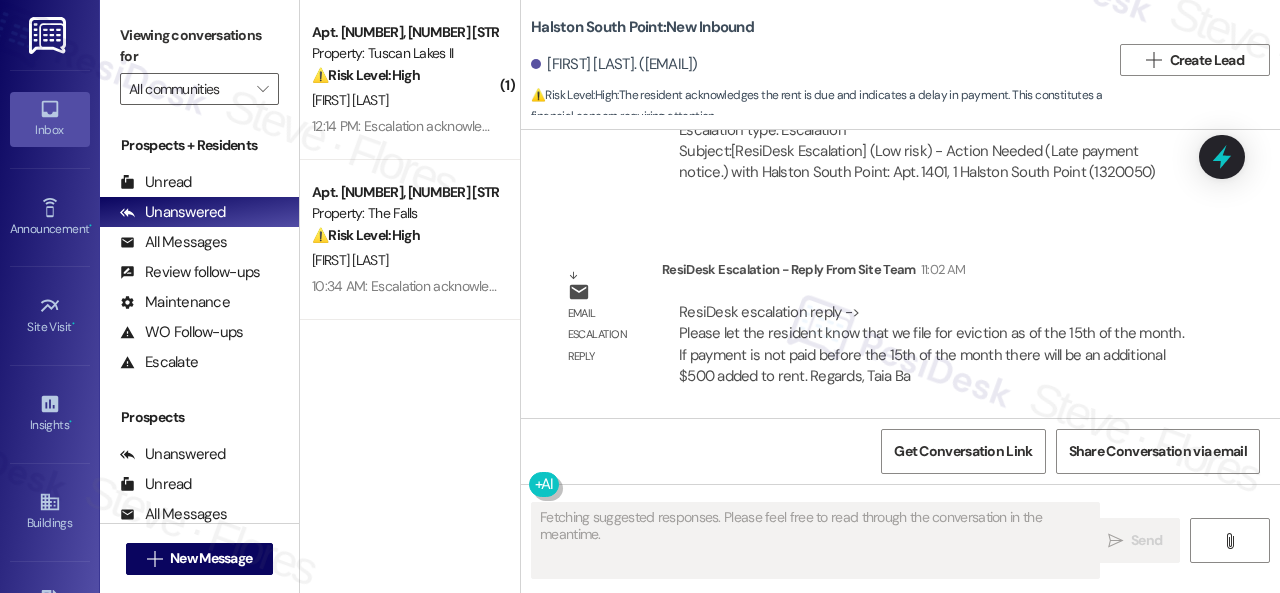 scroll, scrollTop: 15094, scrollLeft: 0, axis: vertical 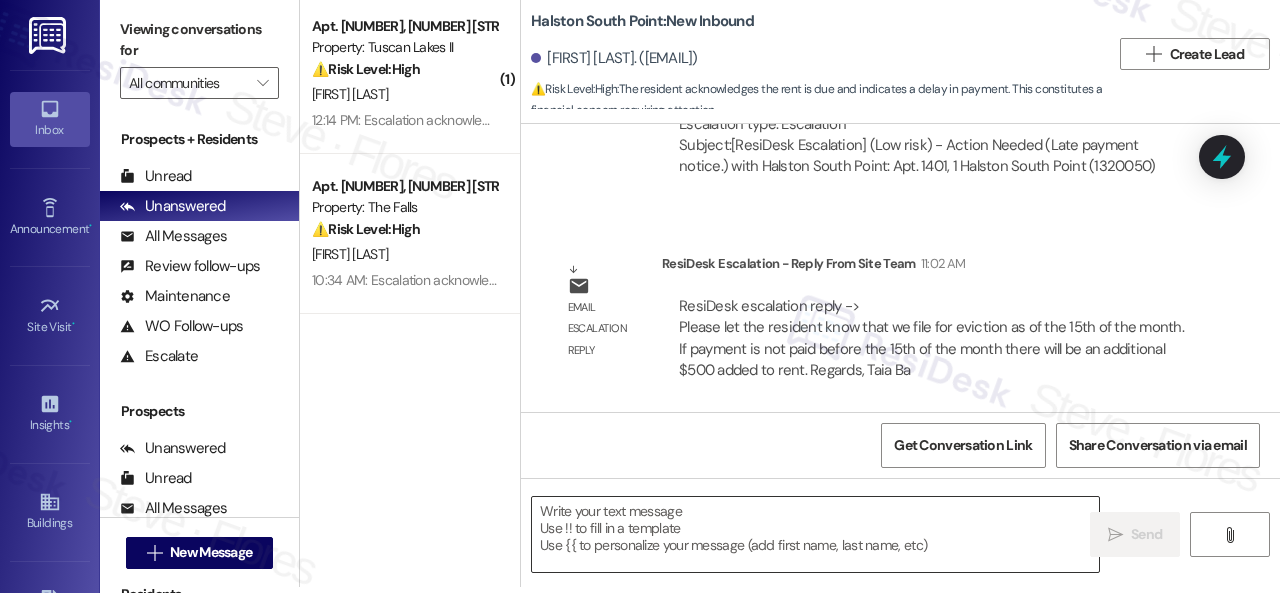 click at bounding box center [815, 534] 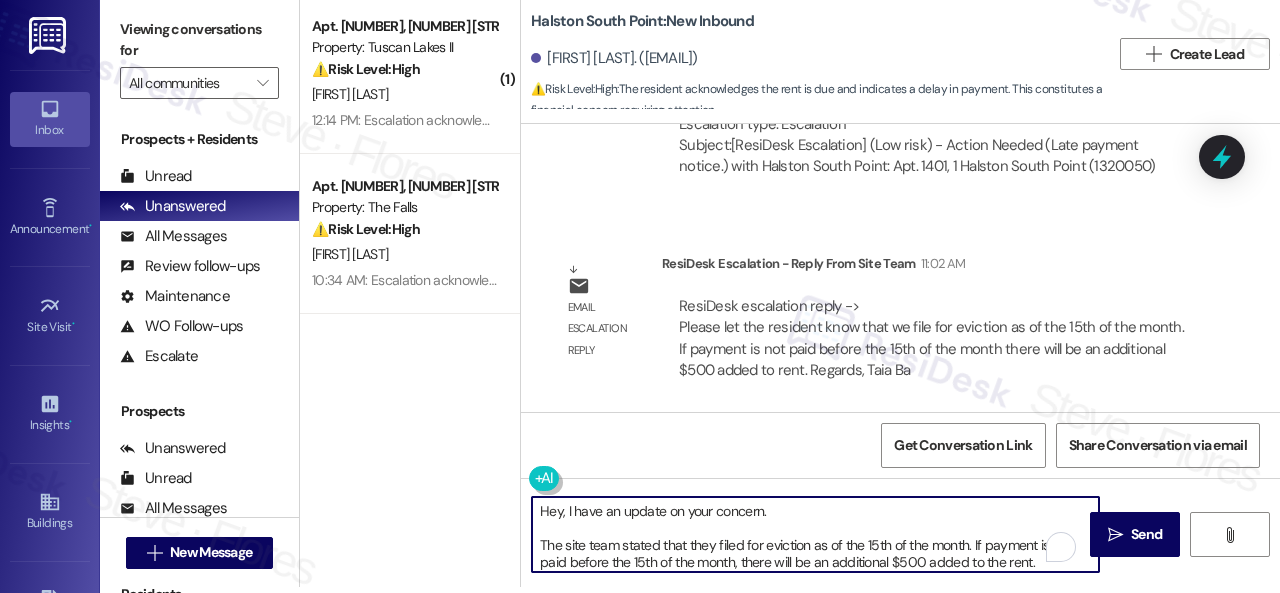 scroll, scrollTop: 50, scrollLeft: 0, axis: vertical 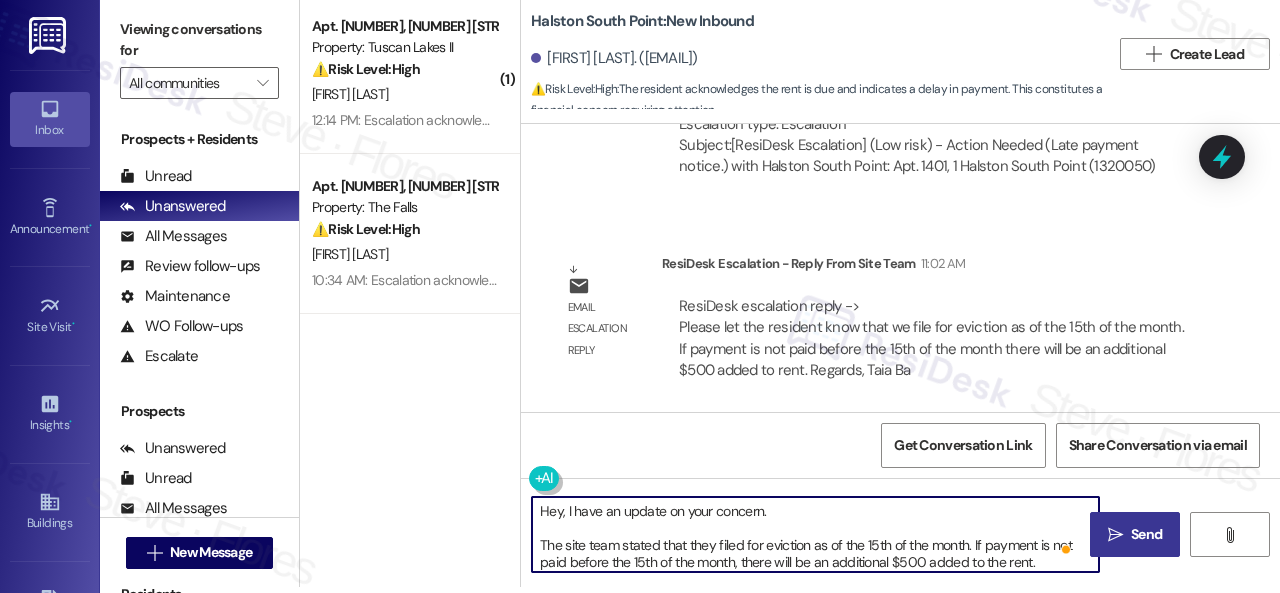 type on "Hey, I have an update on your concern.
The site team stated that they filed for eviction as of the 15th of the month. If payment is not paid before the 15th of the month, there will be an additional $500 added to the rent.
Let me know if you need anything else. Thank you!" 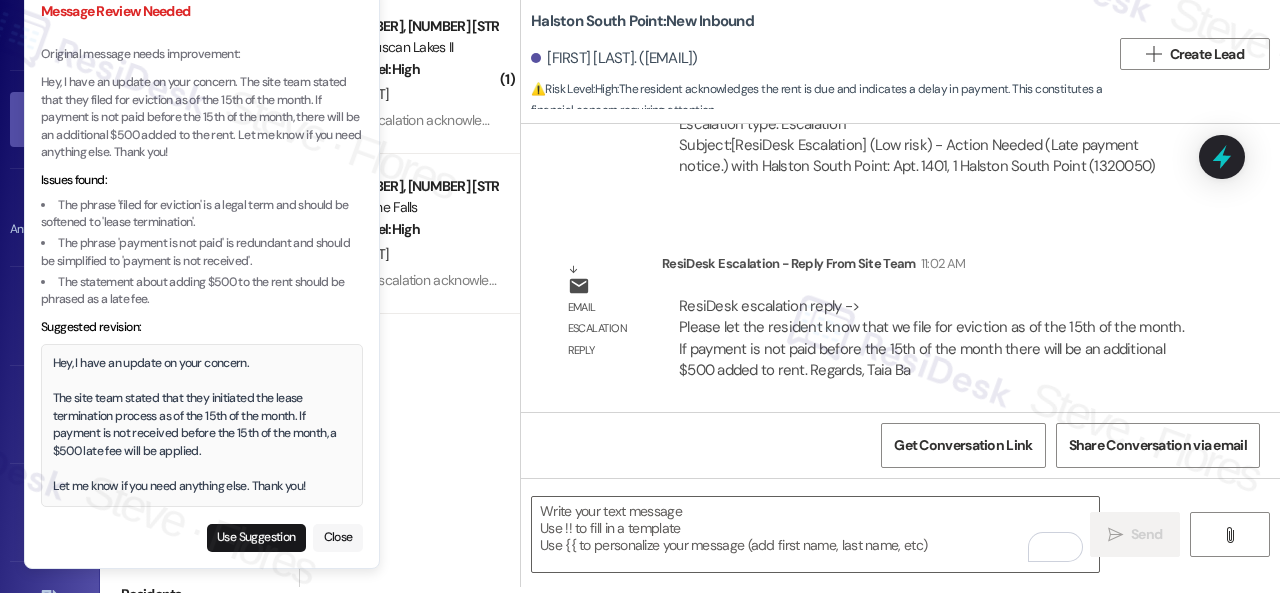 click on "Close" at bounding box center (338, 538) 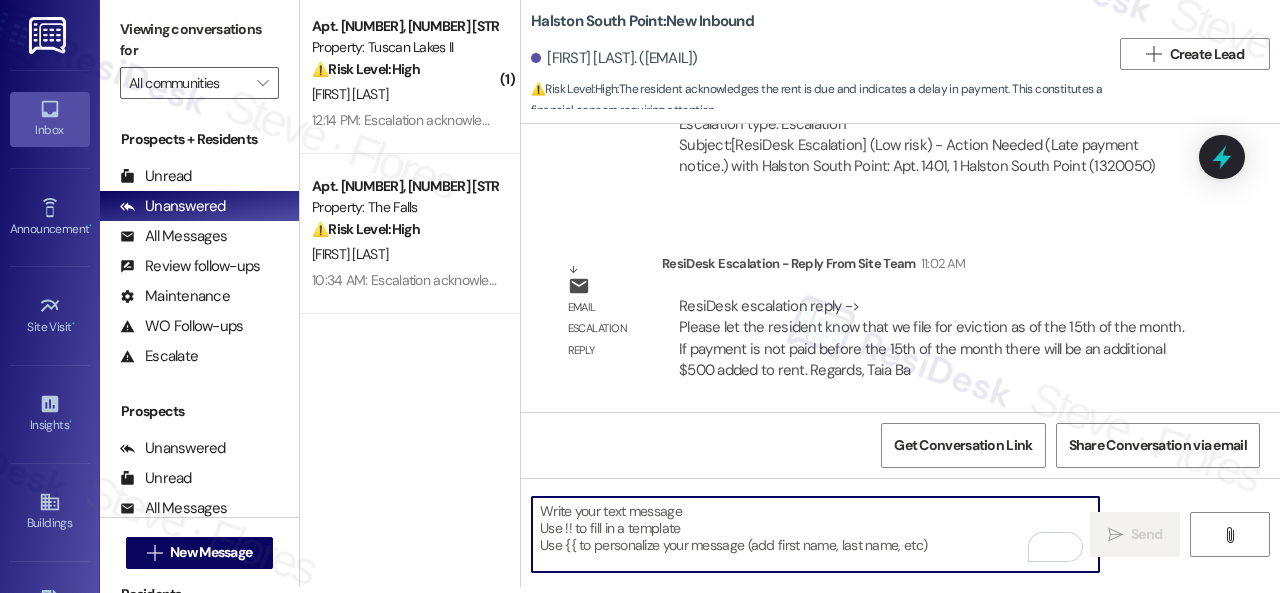 click at bounding box center [815, 534] 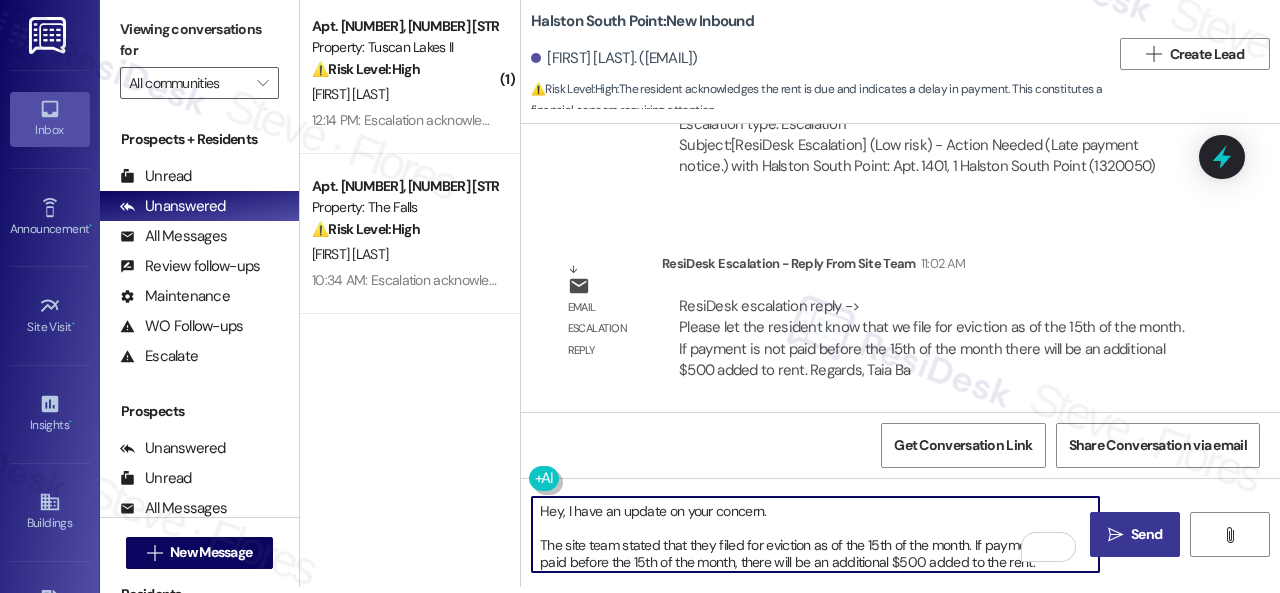 scroll, scrollTop: 50, scrollLeft: 0, axis: vertical 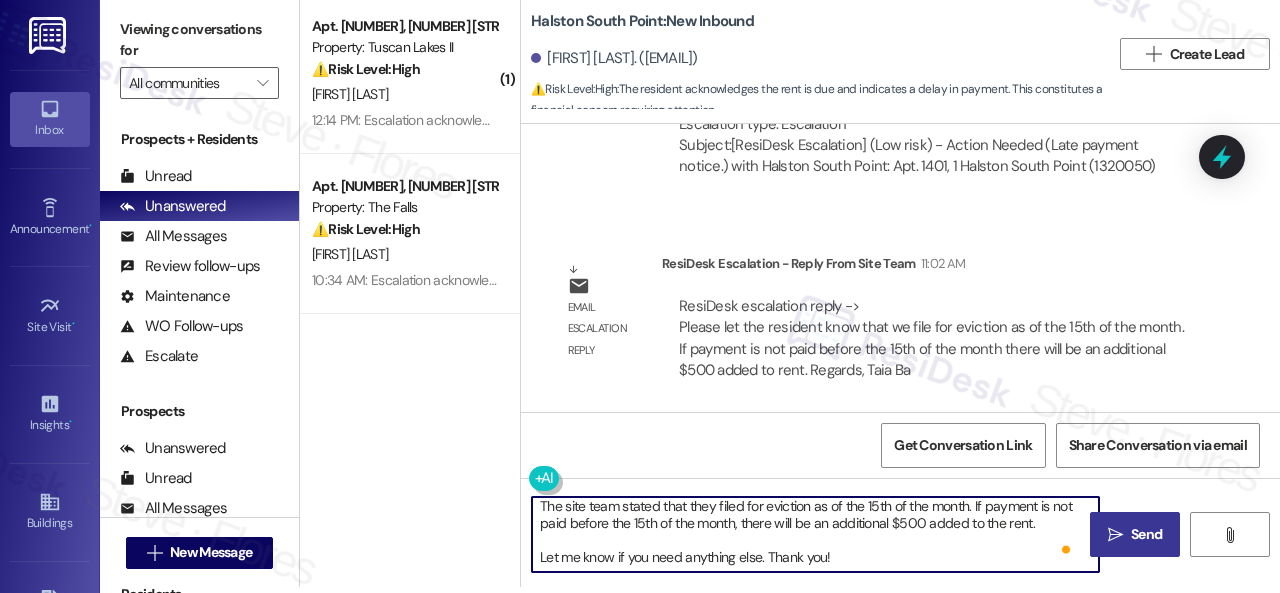 type on "Hey, I have an update on your concern.
The site team stated that they filed for eviction as of the 15th of the month. If payment is not paid before the 15th of the month, there will be an additional $500 added to the rent.
Let me know if you need anything else. Thank you!" 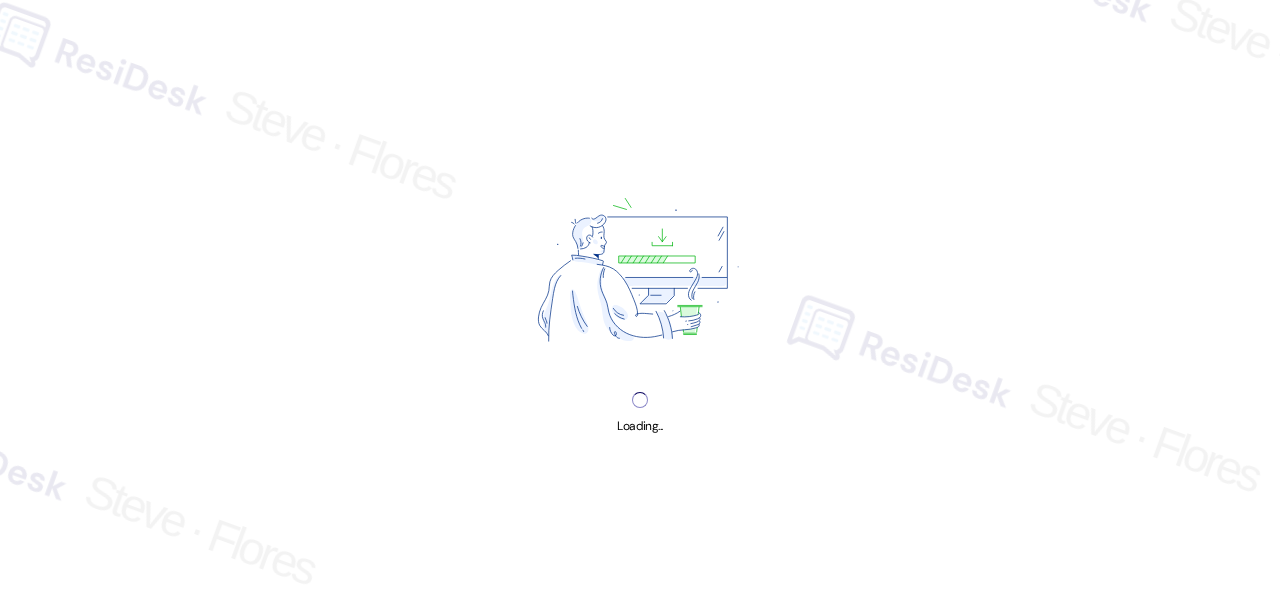 scroll, scrollTop: 0, scrollLeft: 0, axis: both 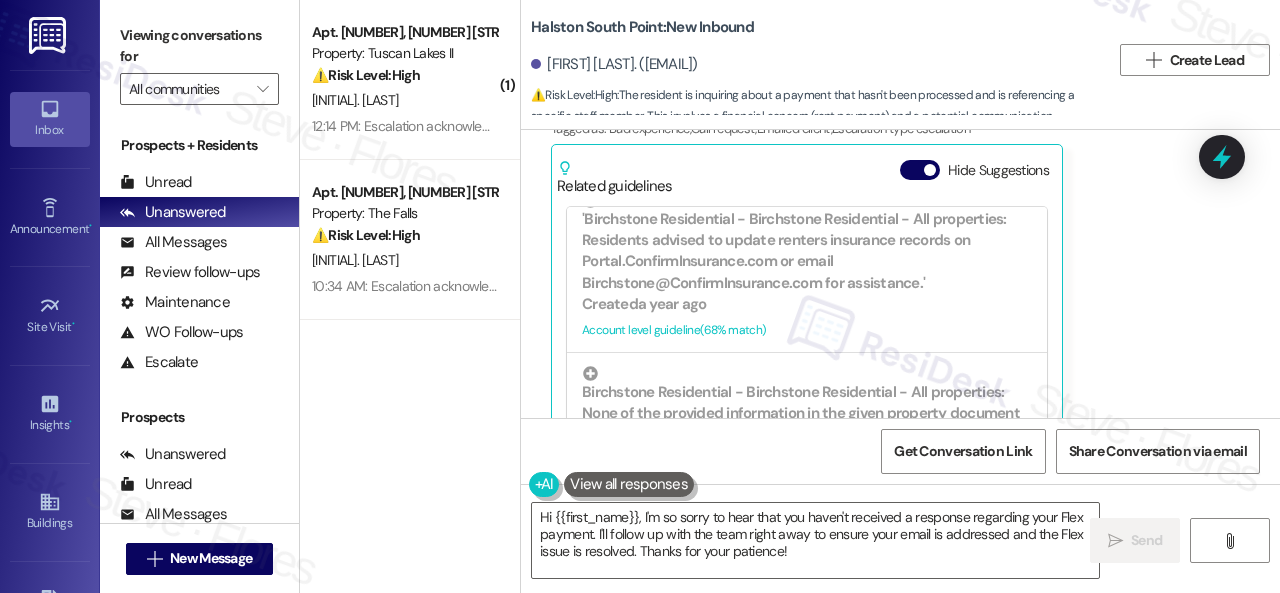drag, startPoint x: 815, startPoint y: 563, endPoint x: 451, endPoint y: 479, distance: 373.5666 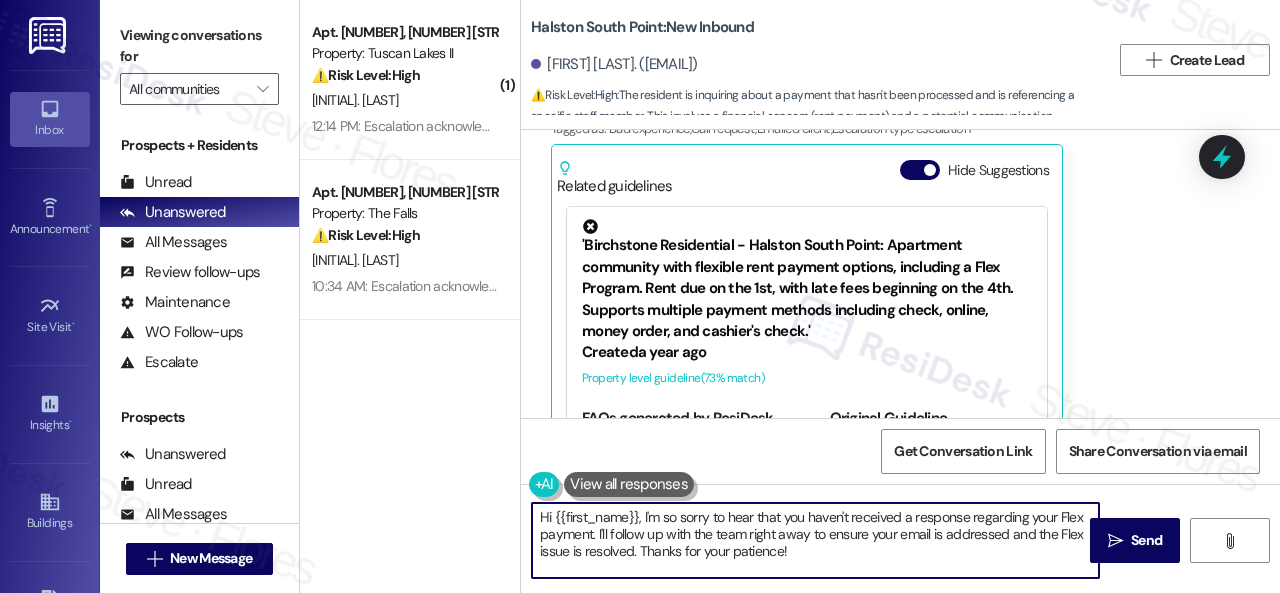 paste on "ey, I have an update on your concern.
The site team stated that they do not have any access to the Flex app. They advise you to contact Flex for any inquiries about unposted payments.
Let me know if you need anything else. Thank you!" 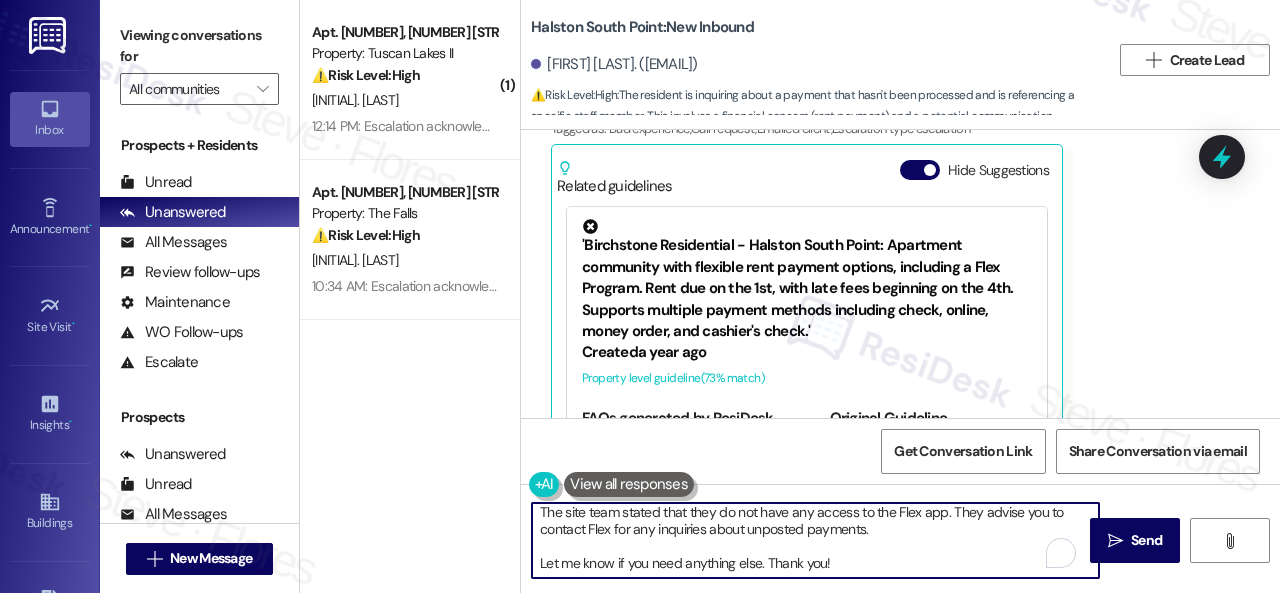 scroll, scrollTop: 56, scrollLeft: 0, axis: vertical 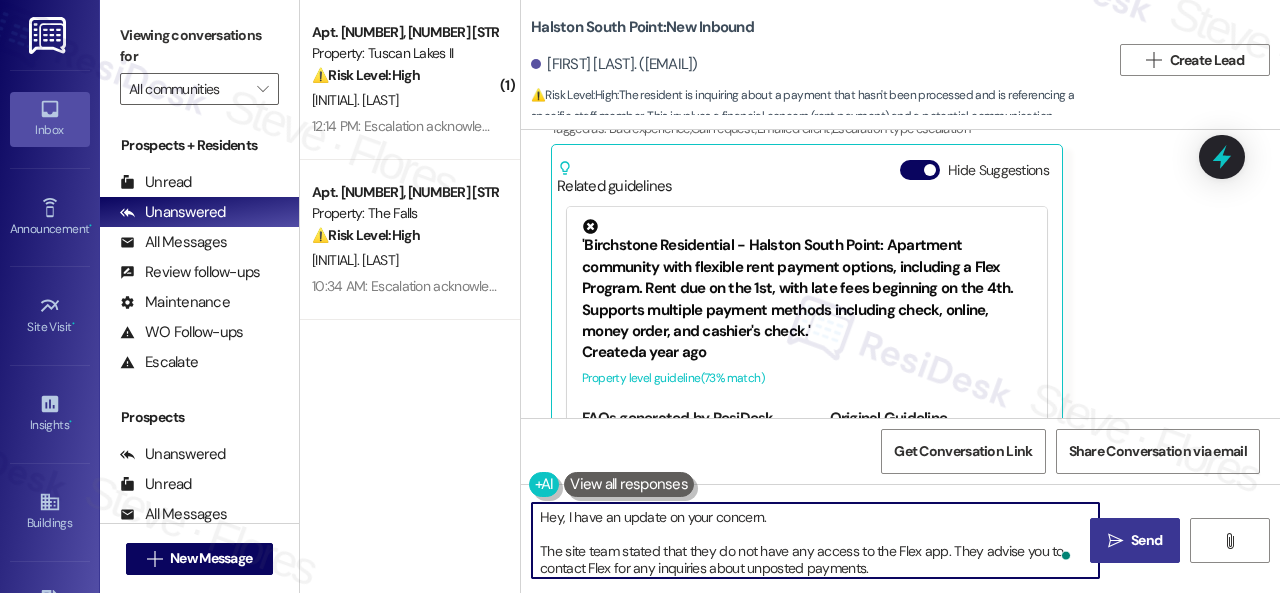 type on "Hey, I have an update on your concern.
The site team stated that they do not have any access to the Flex app. They advise you to contact Flex for any inquiries about unposted payments.
Let me know if you need anything else. Thank you!" 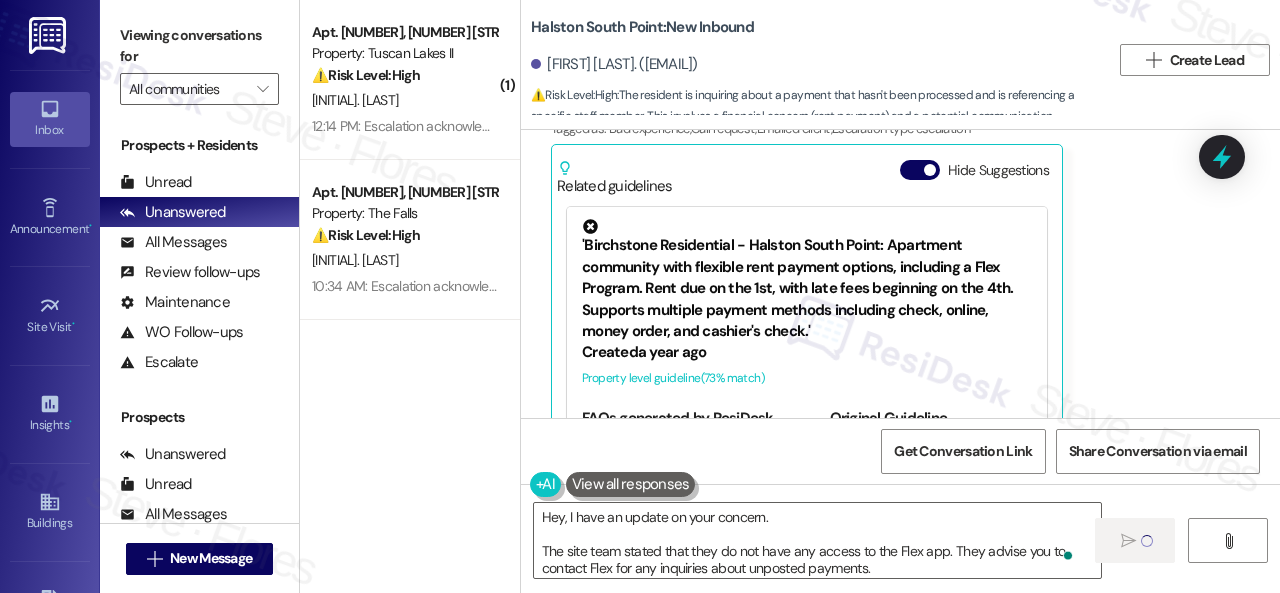 type 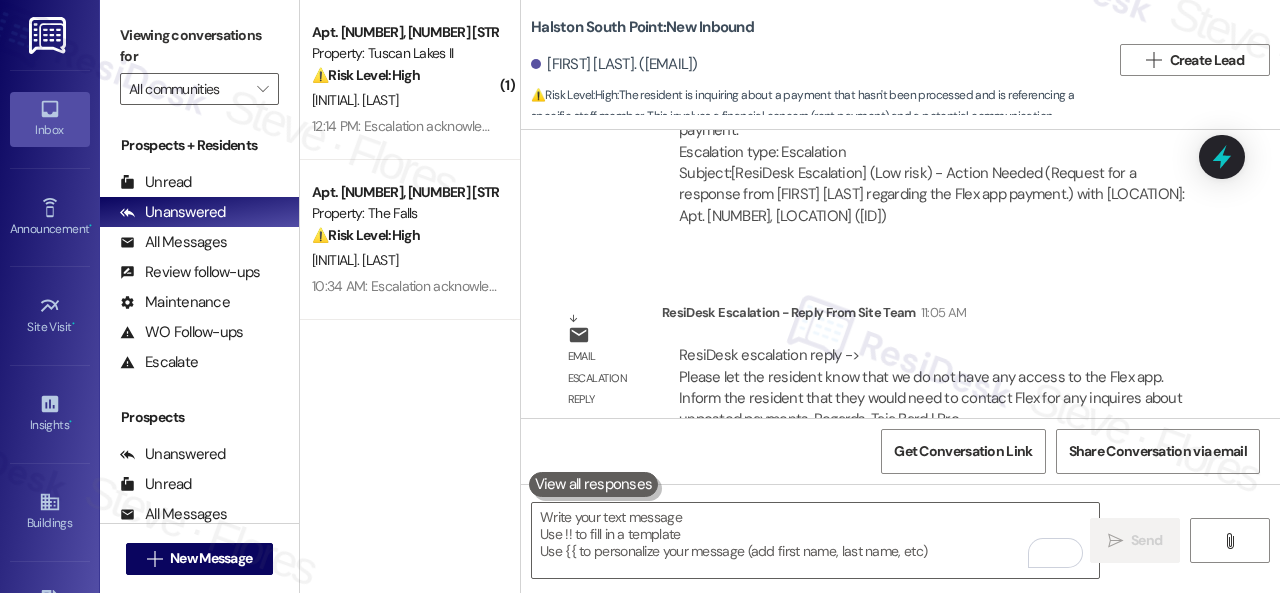 scroll, scrollTop: 21549, scrollLeft: 0, axis: vertical 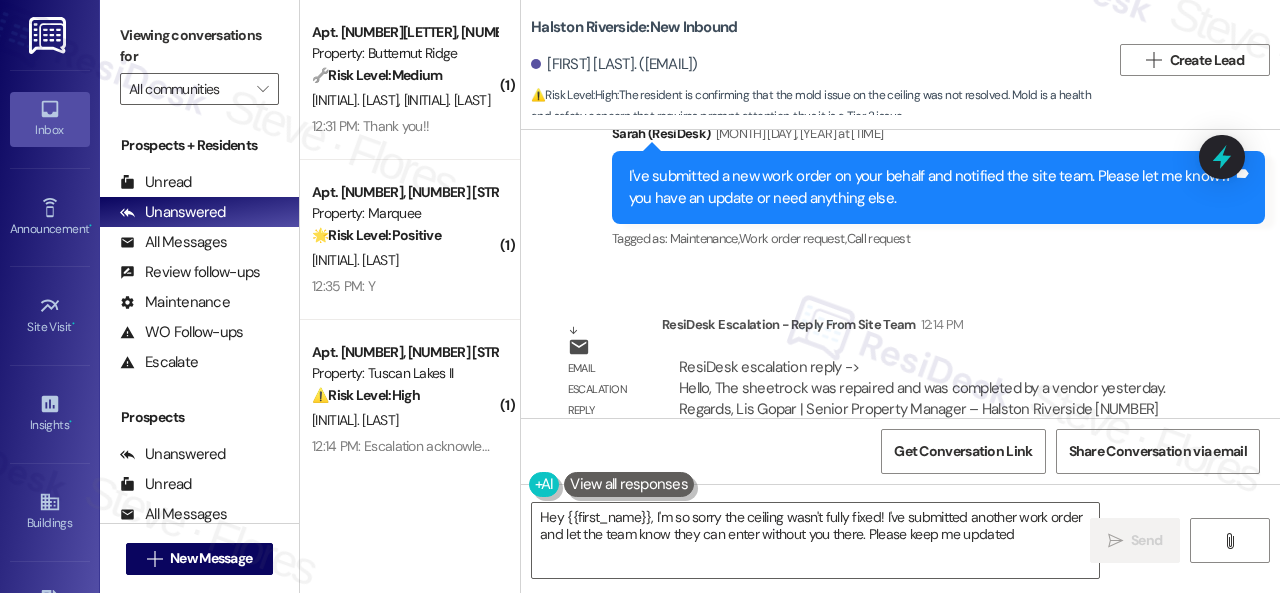 type on "Hey {{first_name}}, I'm so sorry the ceiling wasn't fully fixed! I've submitted another work order and let the team know they can enter without you there. Please keep me updated!" 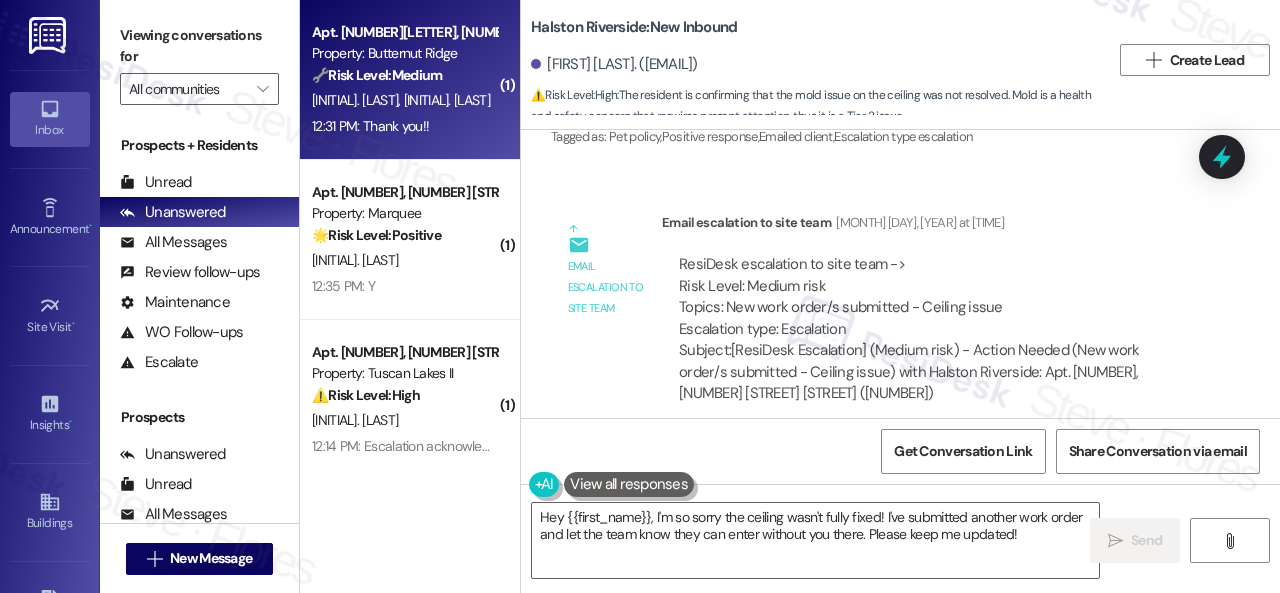 scroll, scrollTop: 23154, scrollLeft: 0, axis: vertical 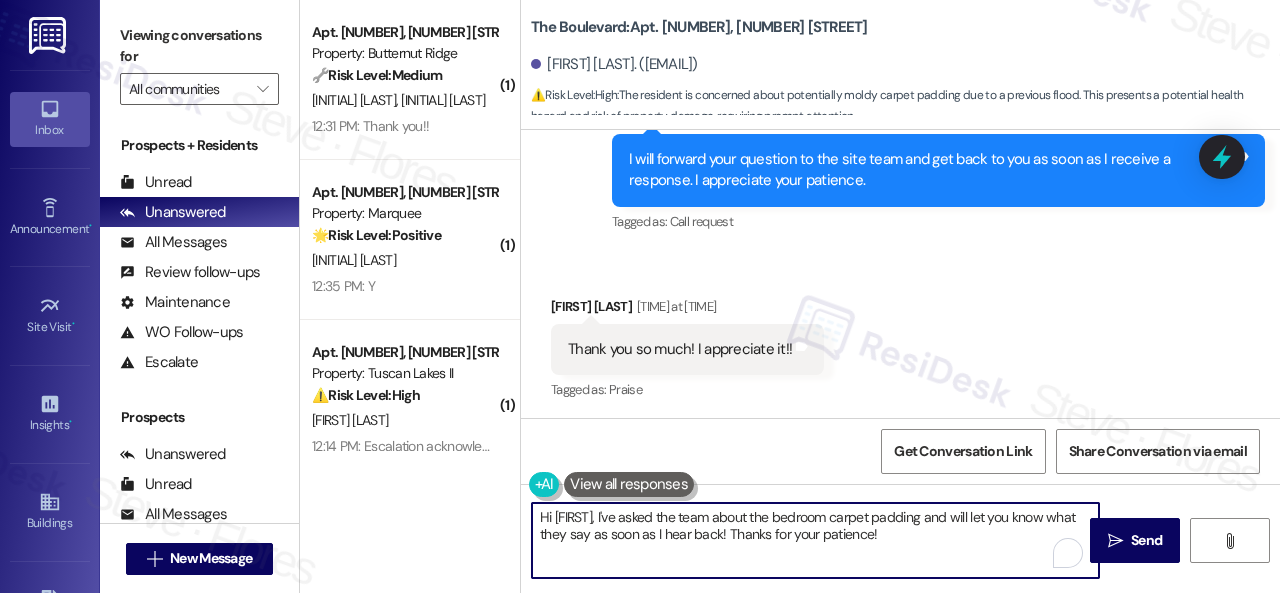 drag, startPoint x: 957, startPoint y: 550, endPoint x: 418, endPoint y: 452, distance: 547.8367 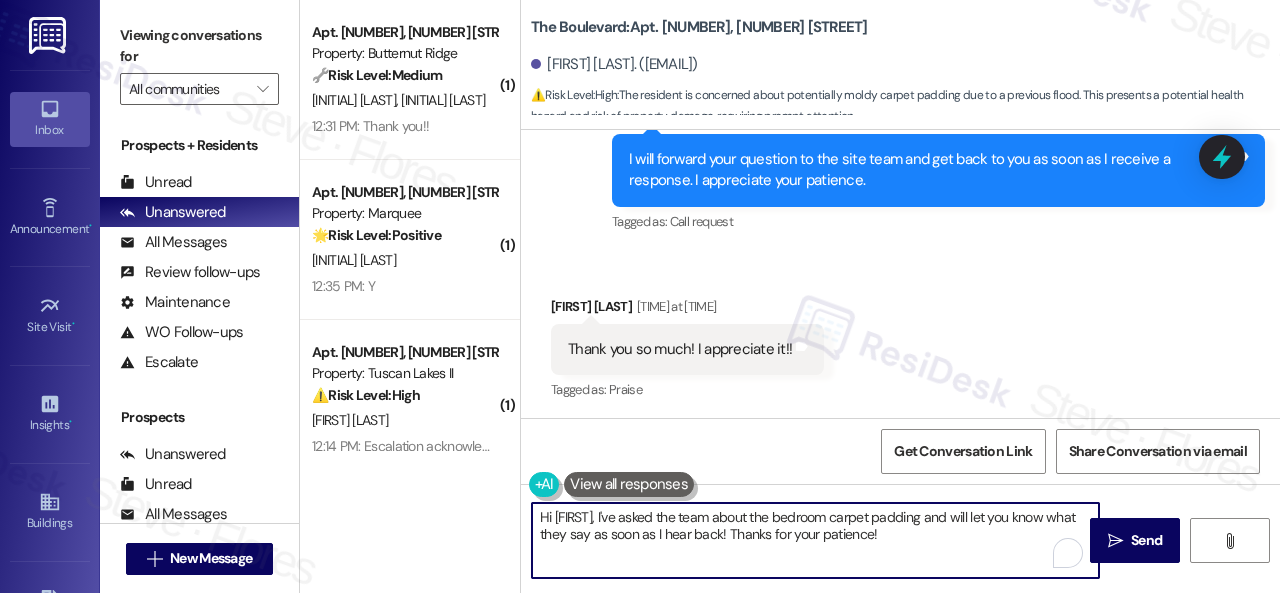 click on "Apt. [NUMBER], [NUMBER] [STREET] Property: Butternut Ridge 🔧  Risk Level:  Medium The resident acknowledges the resolution regarding the hornet nest. The issue is being addressed by pest control. While the initial issue prevented patio use, the situation is now resolved and does not pose an immediate threat or significant inconvenience. [INITIAL] [LAST] [INITIAL] [LAST] [TIME]: Thank you!! [TIME]: Thank you!! ( 1 ) Apt. [NUMBER], [NUMBER] [STREET] Property: Marquee 🌟  Risk Level:  Positive The message 'Y.}' lacks context but appears to be a brief acknowledgement or confirmation, suggesting positive engagement or a simple response. Without further information, it doesn't indicate any issues requiring escalation. [INITIAL] [LAST] [TIME]: Y [TIME]: Y ( 1 ) Apt. [NUMBER], [NUMBER] [STREET] Property: Tuscan Lakes II ⚠️  Risk Level:  High [INITIAL] [LAST] [TIME]: Escalation acknowledged. [TIME]: Escalation acknowledged. Apt. [NUMBER], [NUMBER] [STREET] Property: The Falls ⚠️  Risk Level:  High         :" at bounding box center (790, 296) 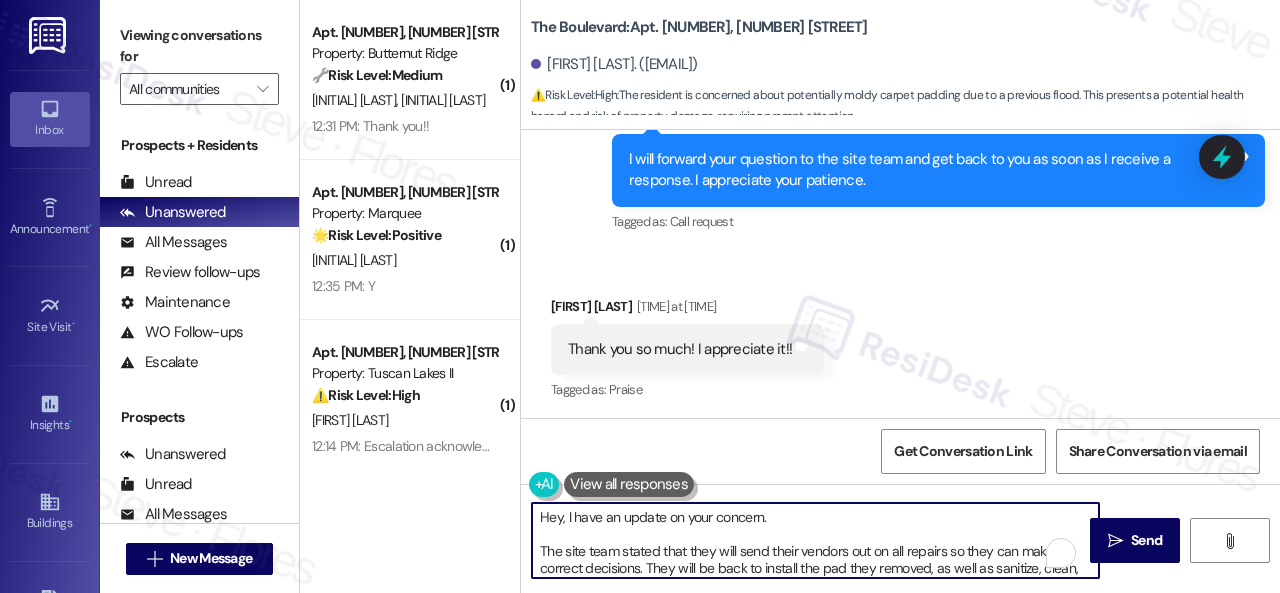 scroll, scrollTop: 0, scrollLeft: 0, axis: both 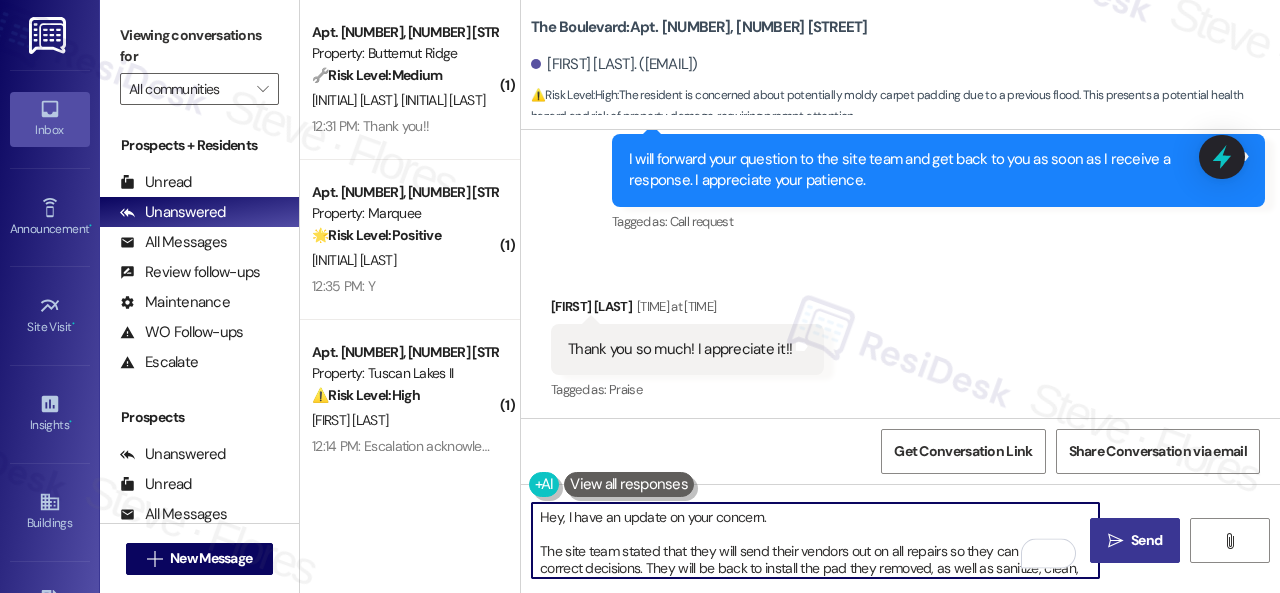 type on "Hey, I have an update on your concern.
The site team stated that they will send their vendors out on all repairs so they can make the correct decisions. They will be back to install the pad they removed, as well as sanitize, clean, and deodorize your carpet. They appreciate your patience.
Let me know if you need anything else. Thank you!" 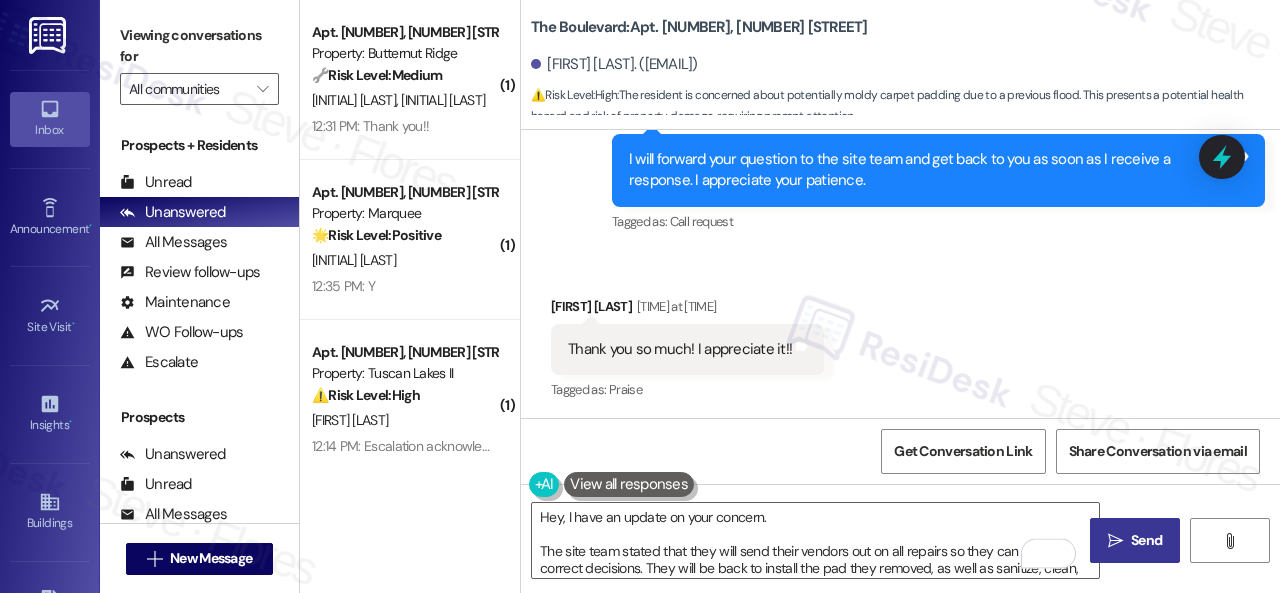 click on "Send" at bounding box center (1146, 540) 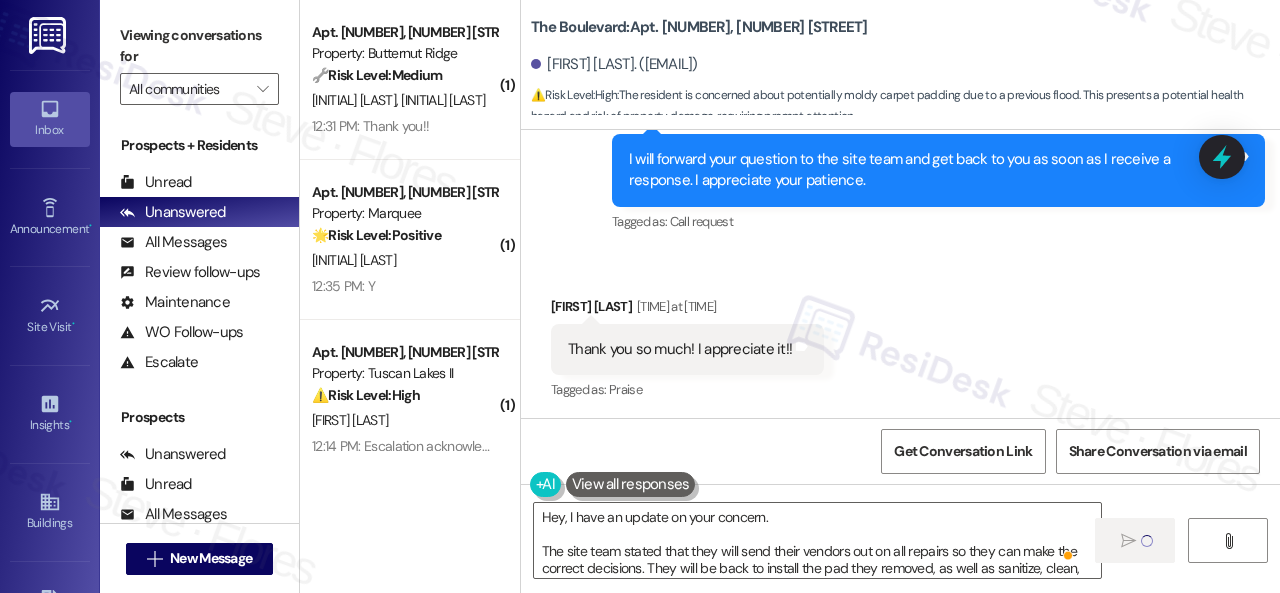 type 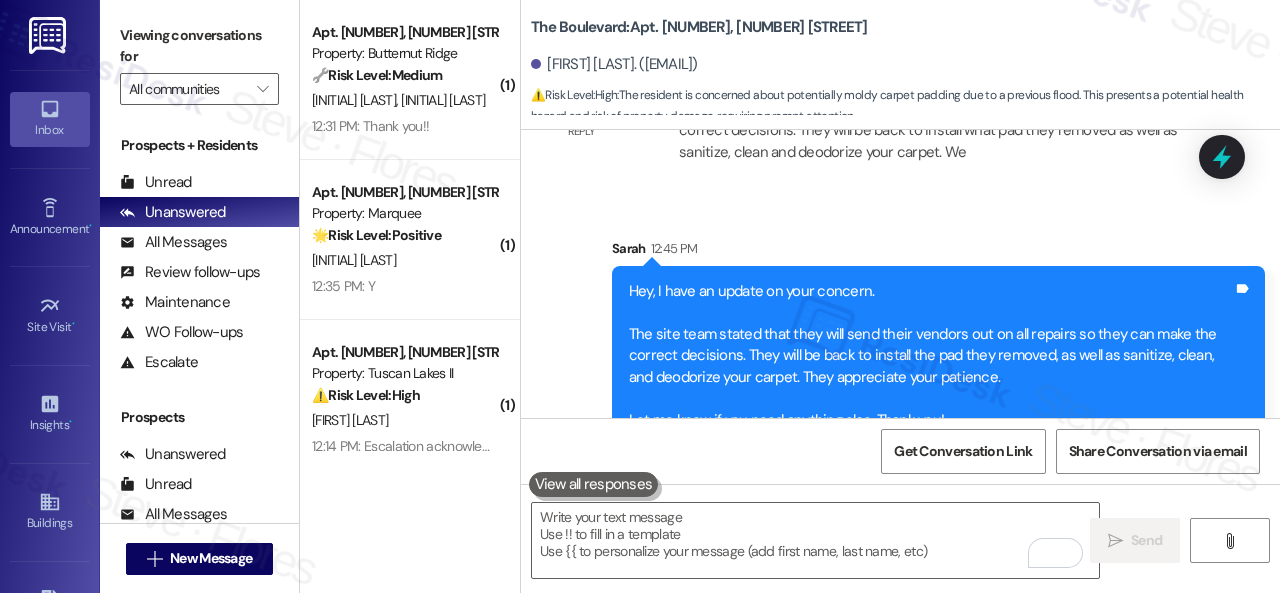 scroll, scrollTop: 3839, scrollLeft: 0, axis: vertical 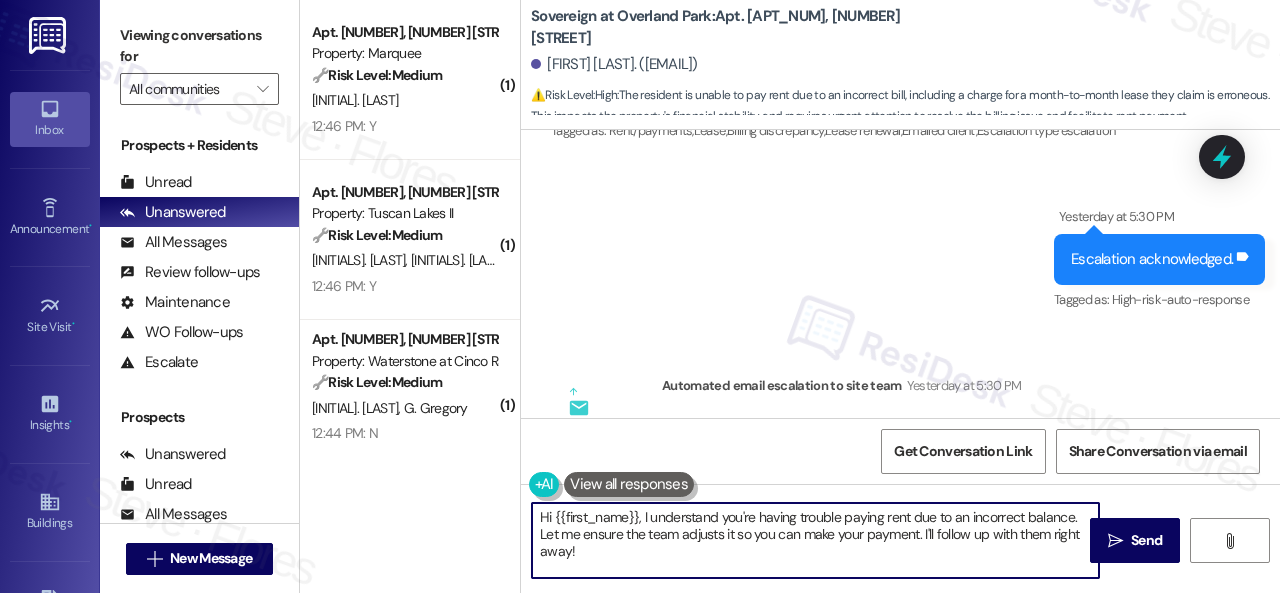 click on "( 1 ) Apt. [NUMBER], [NUMBER] [STREET_NAME] [STREET_NAME] Property: Marquee 🔧  Risk Level:  Medium The message is a follow-up on a completed work order. The resident responded positively, indicating satisfaction. This is a routine customer satisfaction check. [INITIALS]. [LAST] [TIME]: Y [TIME]: Y ( 1 ) Apt. [NUMBER], [NUMBER] [STREET_NAME] [STREET_NAME] Property: Tuscan Lakes II 🔧  Risk Level:  Medium The resident confirmed the work order was completed to their satisfaction. This is a routine follow-up on a maintenance request. [INITIALS]. [LAST] [INITIALS]. [LAST] [TIME]: Y [TIME]: Y ( 1 ) Apt. [NUMBER], [NUMBER] [STREET_NAME] [STREET_NAME] Property: Waterstone at Cinco Ranch 🔧  Risk Level:  Medium The resident responded 'N' to a check-in regarding a completed work order. This indicates dissatisfaction with the completed work, requiring further investigation and potential follow-up to ensure the issue is resolved. This is a non-urgent maintenance follow-up. [INITIALS]. [LAST] [INITIALS]. [LAST] [TIME]: N [TIME]: N Archived on [DATE] ( 1 ) Apt. [NUMBER], [NUMBER] [STREET_NAME] [STREET_NAME] 🔧  Risk Level:  (" at bounding box center (790, 296) 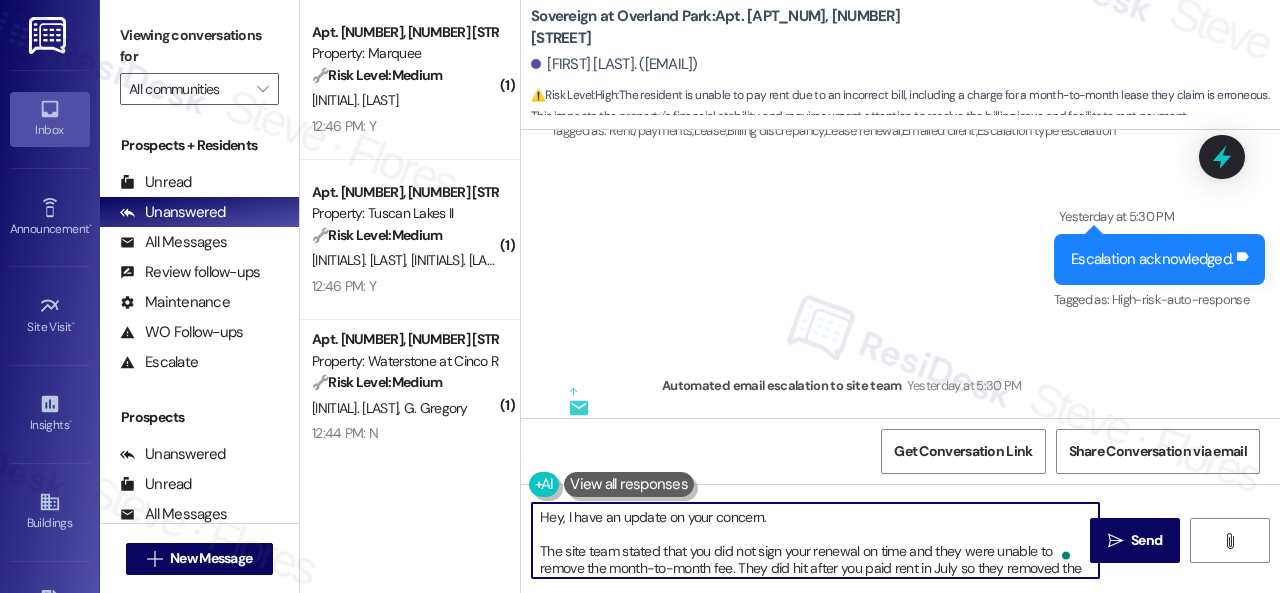scroll, scrollTop: 102, scrollLeft: 0, axis: vertical 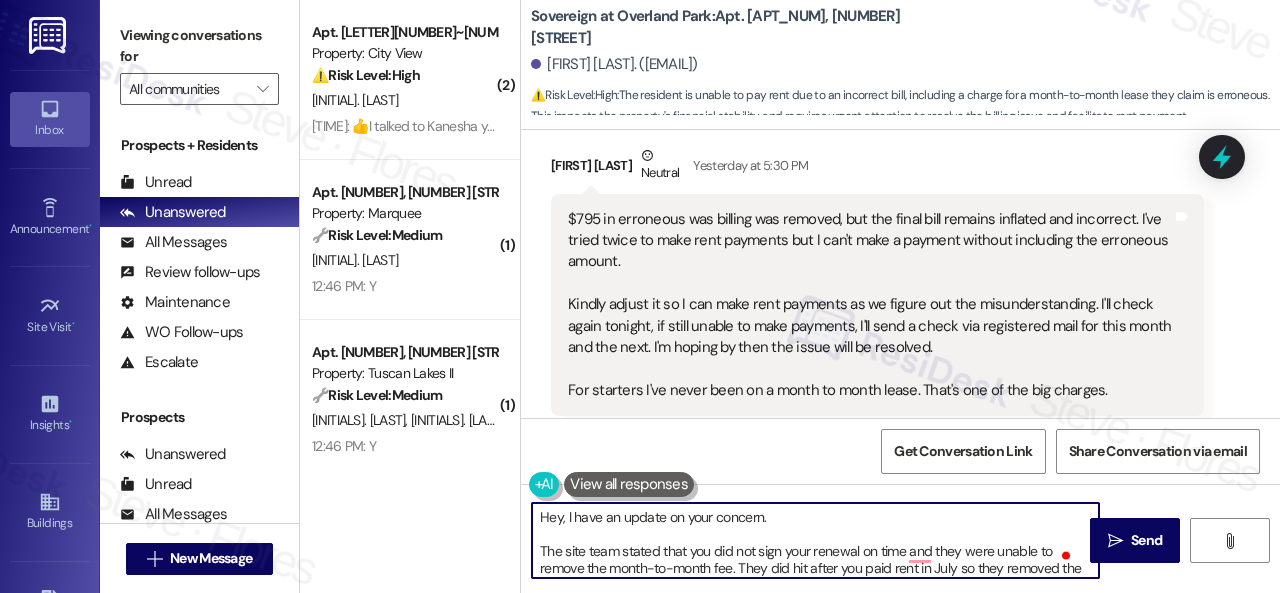 click on "Hey, I have an update on your concern.
The site team stated that you did not sign your renewal on time and they were unable to remove the month-to-month fee. They did hit after you paid rent in July so they removed the late fees from her account. If you want to come into the office to speak with the manager today, she will be available at 2 pm or 4 pm. They want you to understand and feel comfortable with the amounts you are paying and come up with a plan if they need to.
Let me know if you need anything else. Thank you!" at bounding box center [815, 540] 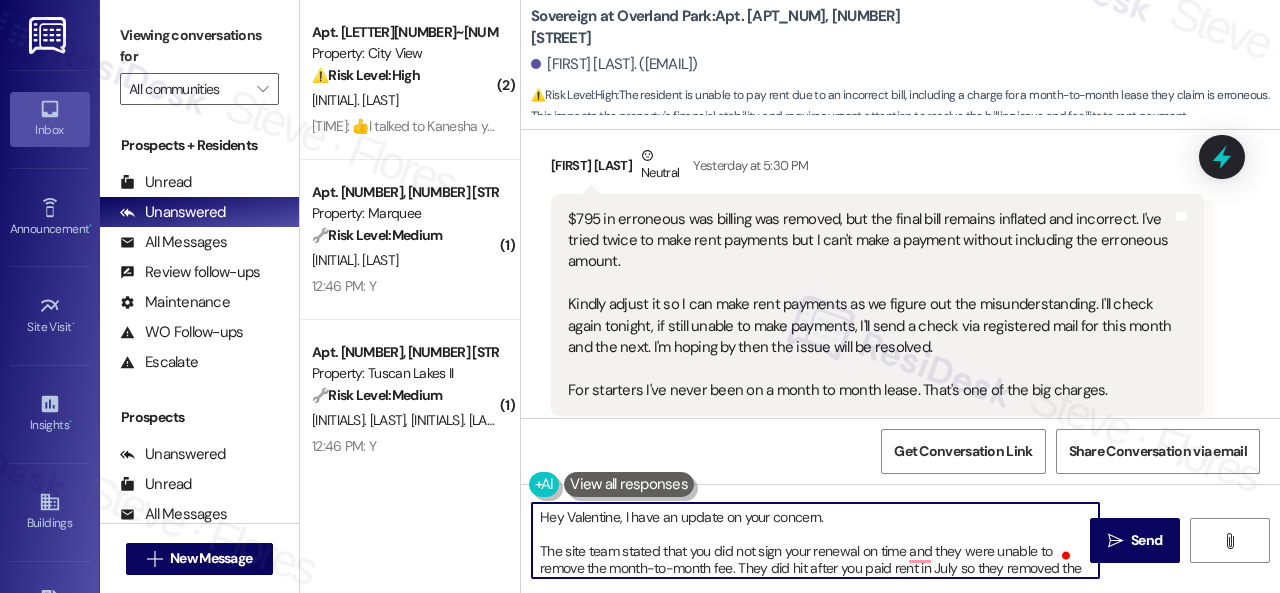 click on "Hey Valentine, I have an update on your concern.
The site team stated that you did not sign your renewal on time and they were unable to remove the month-to-month fee. They did hit after you paid rent in July so they removed the late fees from her account. If you want to come into the office to speak with the manager today, she will be available at 2 pm or 4 pm. They want you to understand and feel comfortable with the amounts you are paying and come up with a plan if they need to.
Let me know if you need anything else. Thank you!" at bounding box center (815, 540) 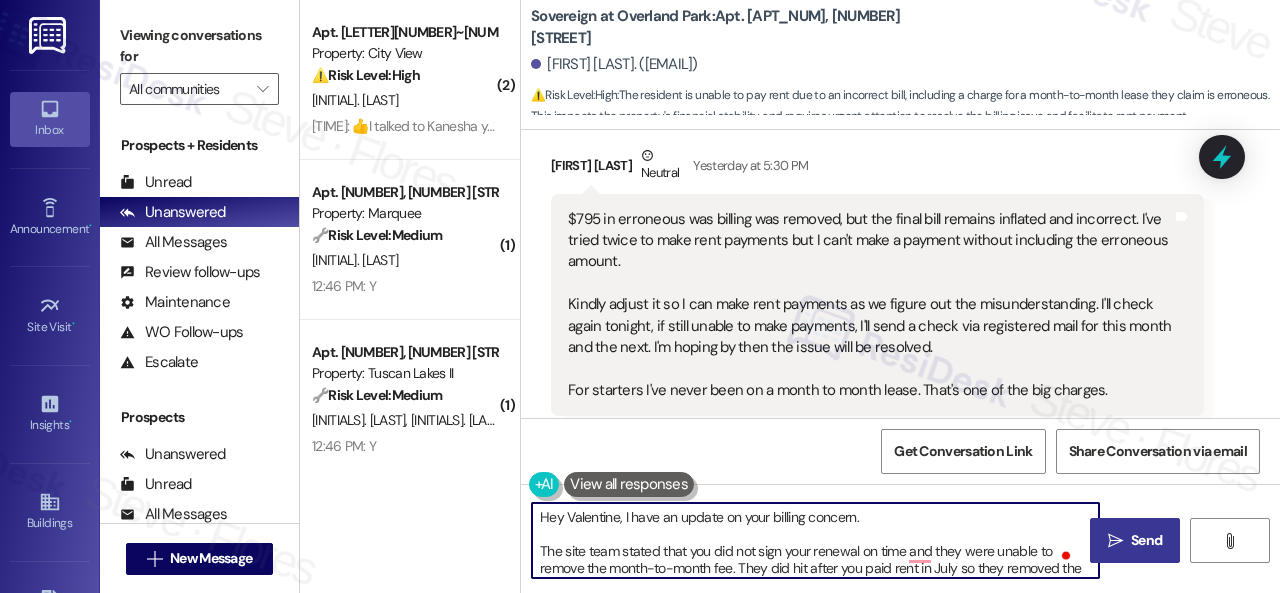 type on "Hey Valentine, I have an update on your billing concern.
The site team stated that you did not sign your renewal on time and they were unable to remove the month-to-month fee. They did hit after you paid rent in July so they removed the late fees from her account. If you want to come into the office to speak with the manager today, she will be available at 2 pm or 4 pm. They want you to understand and feel comfortable with the amounts you are paying and come up with a plan if they need to.
Let me know if you need anything else. Thank you!" 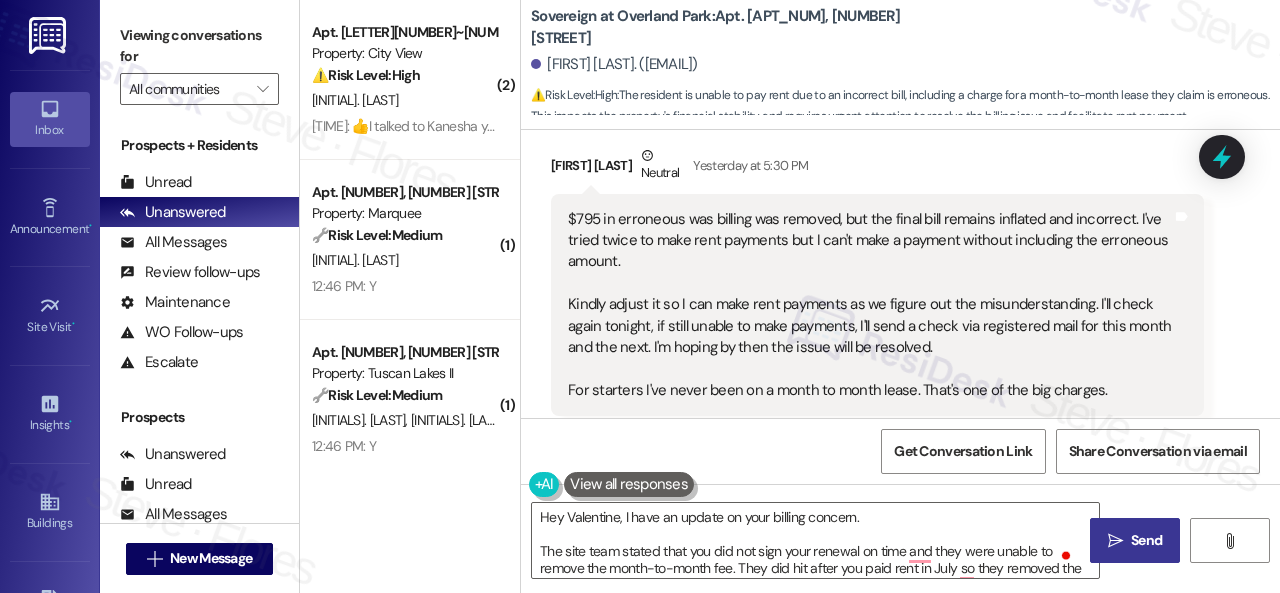 click on "" at bounding box center [1115, 541] 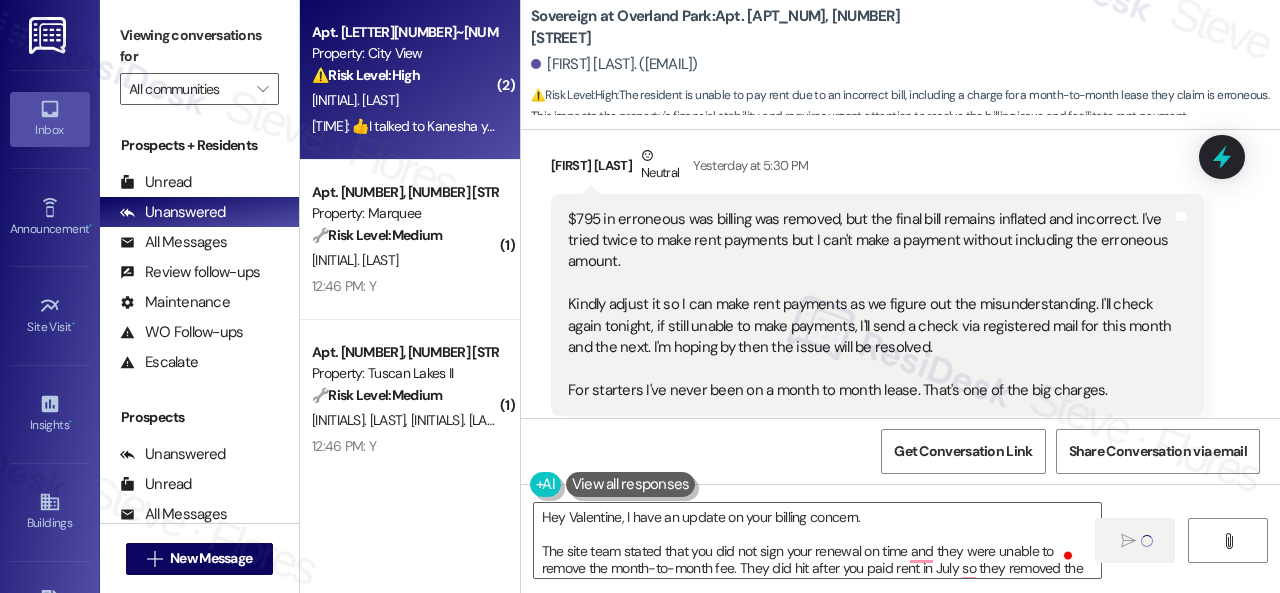 type 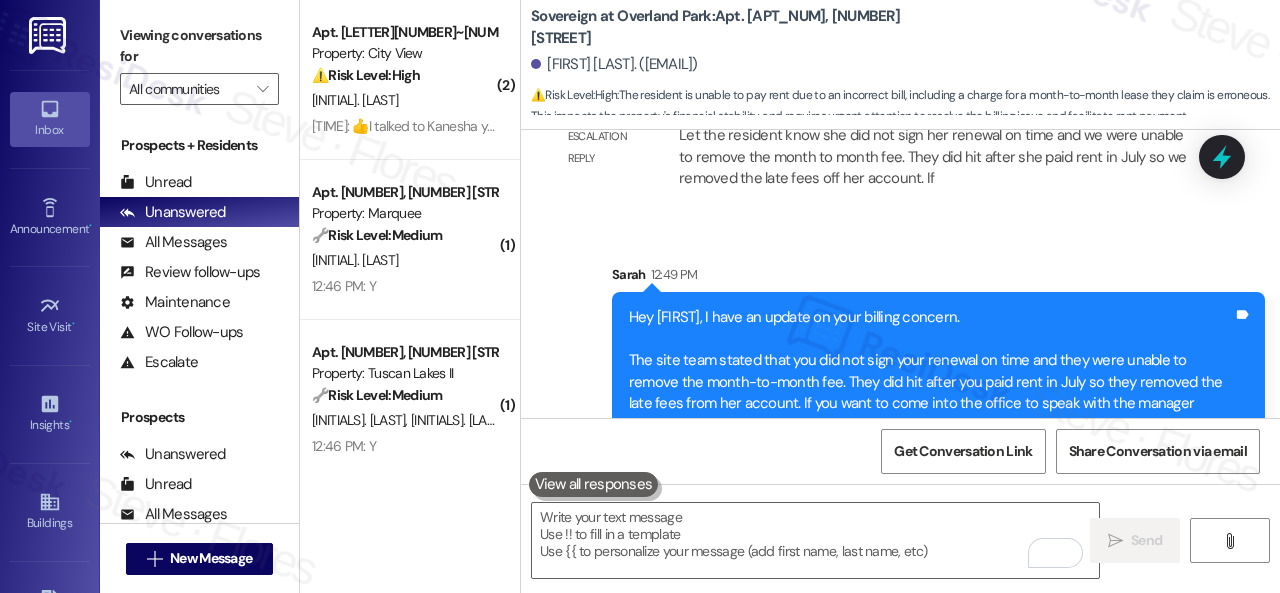 scroll, scrollTop: 7476, scrollLeft: 0, axis: vertical 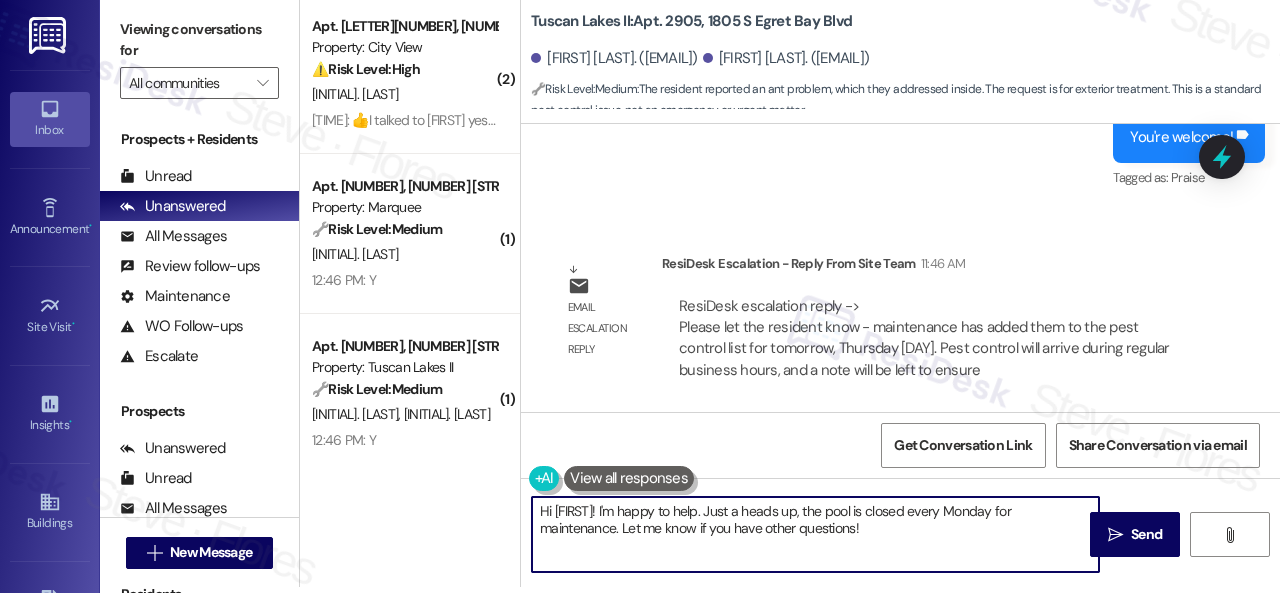 drag, startPoint x: 892, startPoint y: 528, endPoint x: 392, endPoint y: 494, distance: 501.15466 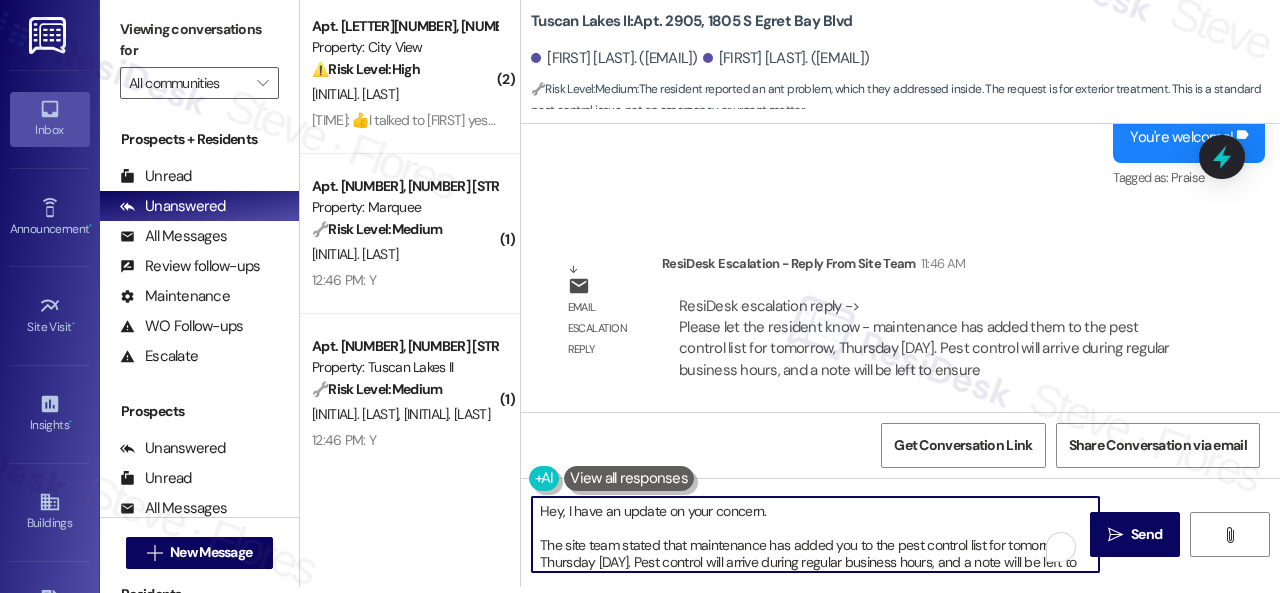 scroll, scrollTop: 26, scrollLeft: 0, axis: vertical 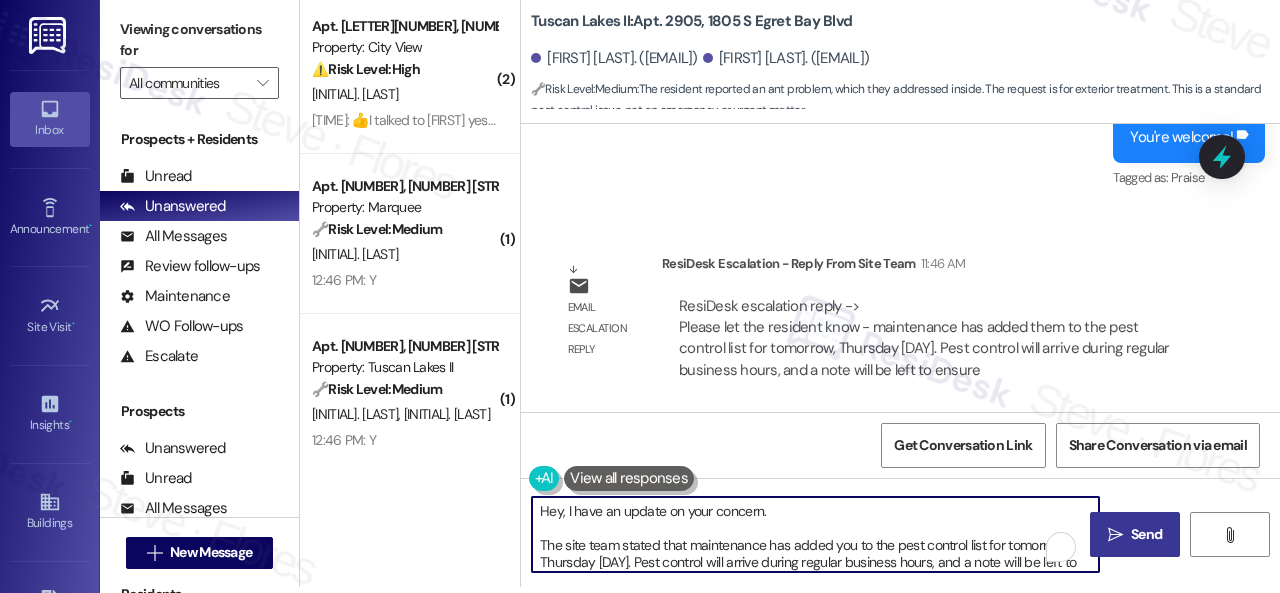 type on "Hey, I have an update on your concern.
The site team stated that maintenance has added you to the pest control list for tomorrow, Thursday 8/7. Pest control will arrive during regular business hours, and a note will be left to ensure the exterior of the building is treated. Apologies that no one reached out. For future reference, you can call them directly to be added to the pest control list. However, for any other maintenance-related concerns, a maintenance request must be submitted.
Let me know if you need anything else. Thank you!" 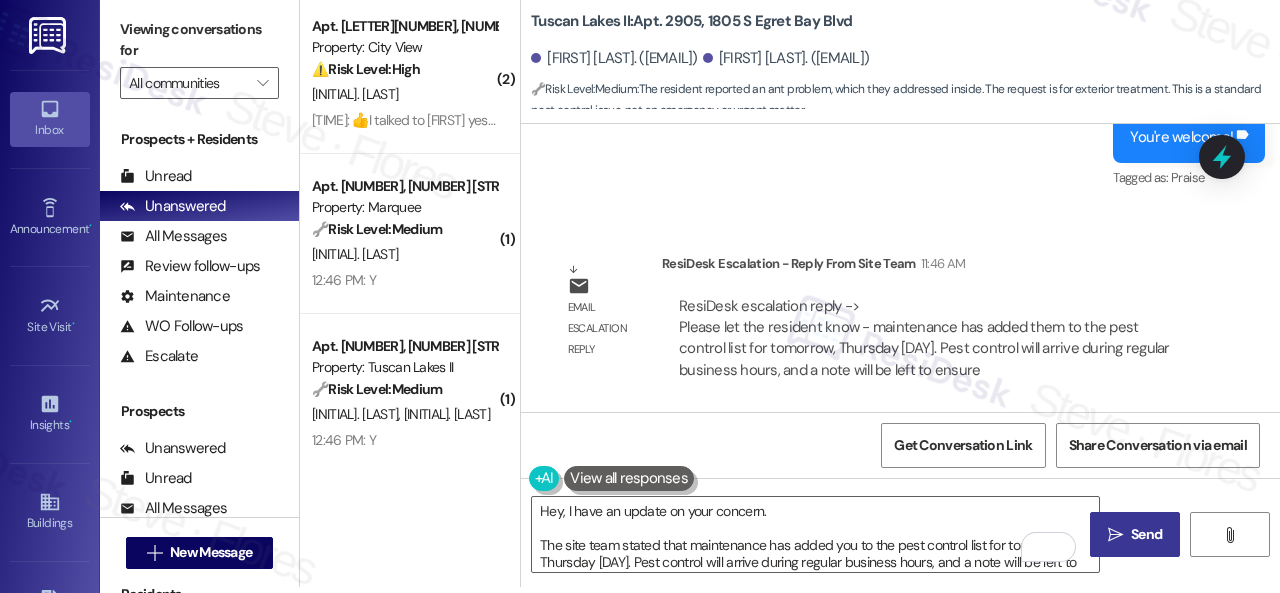 click on "Send" at bounding box center (1146, 534) 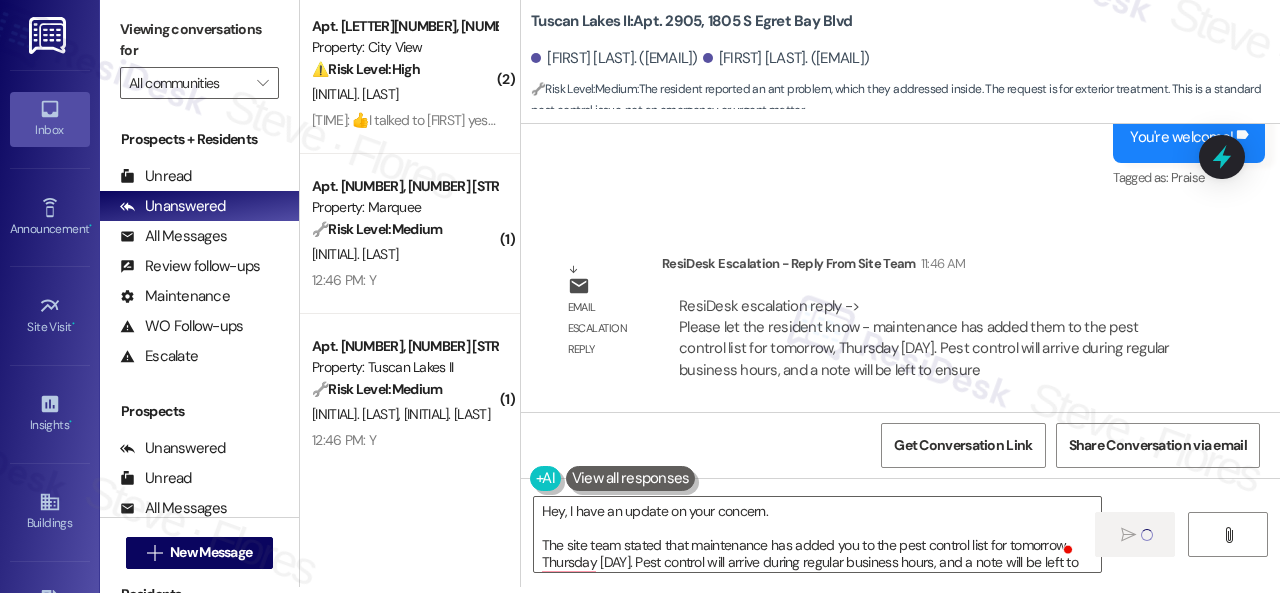 type 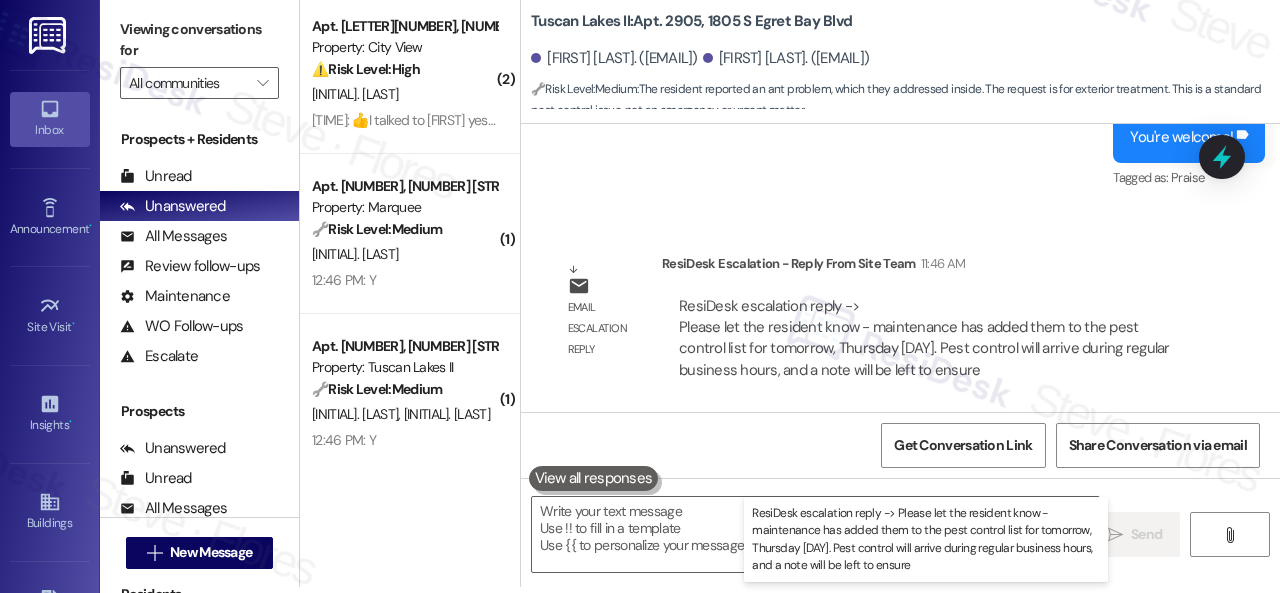 scroll, scrollTop: 0, scrollLeft: 0, axis: both 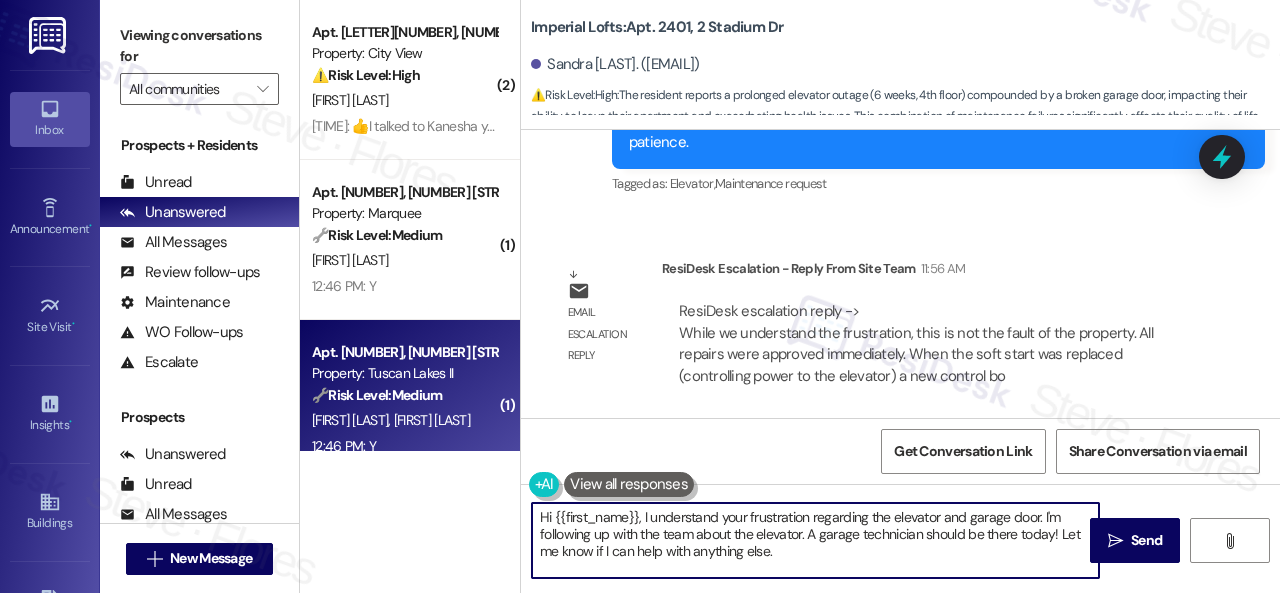 drag, startPoint x: 813, startPoint y: 555, endPoint x: 364, endPoint y: 434, distance: 465.01828 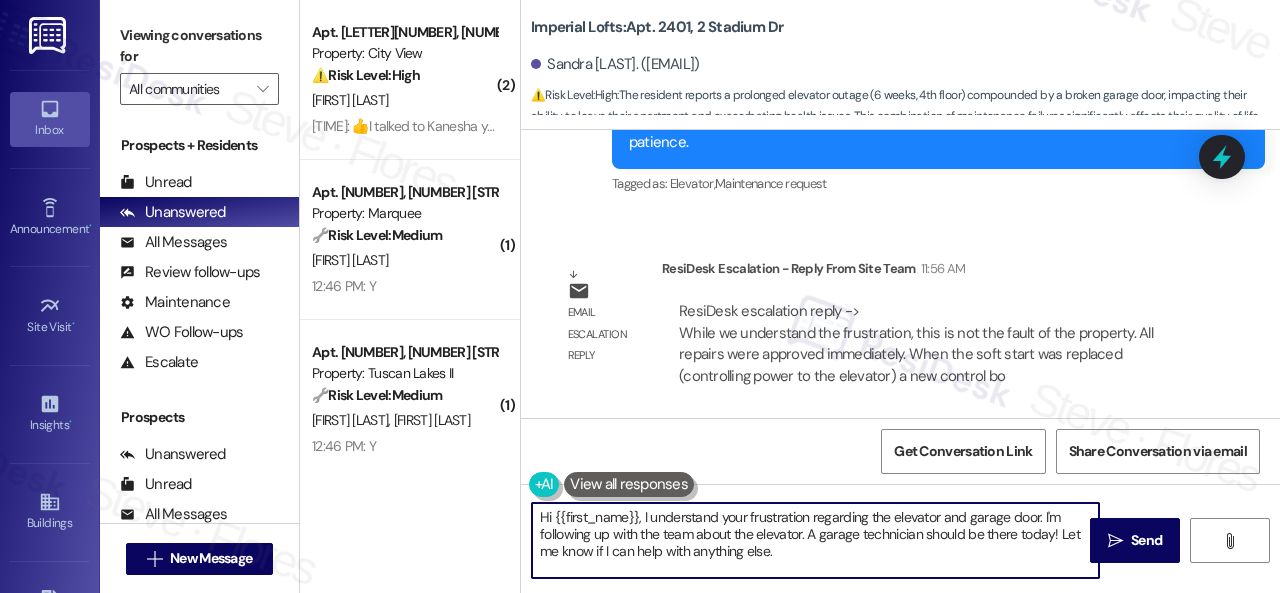paste on "ey, I have an update on your concern.
The site team stated that while they understand the frustration, it is not the fault of the property. They also said that all repairs were approved immediately. When the soft start was replaced (controlling power to the elevator), a new control board was found to be needed. This was also approved the same day. Once they have an updated ETA on a repair, they will let you know.
Let me know if you need anything else. Thank you!" 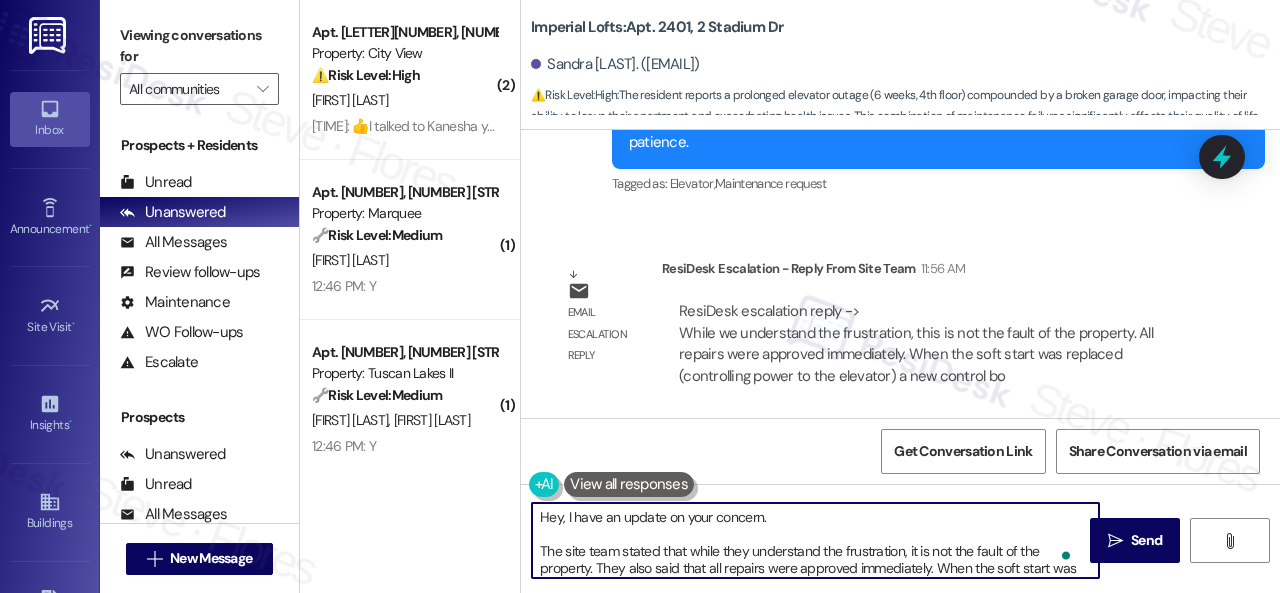 scroll, scrollTop: 0, scrollLeft: 0, axis: both 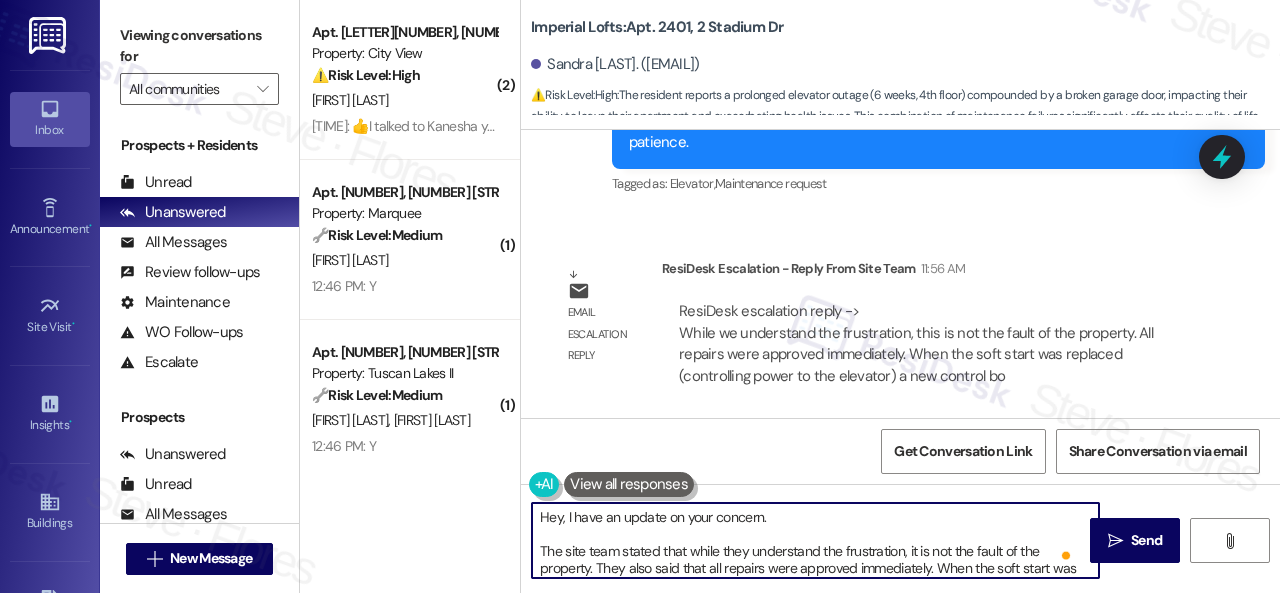 click on "Hey, I have an update on your concern.
The site team stated that while they understand the frustration, it is not the fault of the property. They also said that all repairs were approved immediately. When the soft start was replaced (controlling power to the elevator), a new control board was found to be needed. This was also approved the same day. Once they have an updated ETA on a repair, they will let you know.
Let me know if you need anything else. Thank you!" at bounding box center (815, 540) 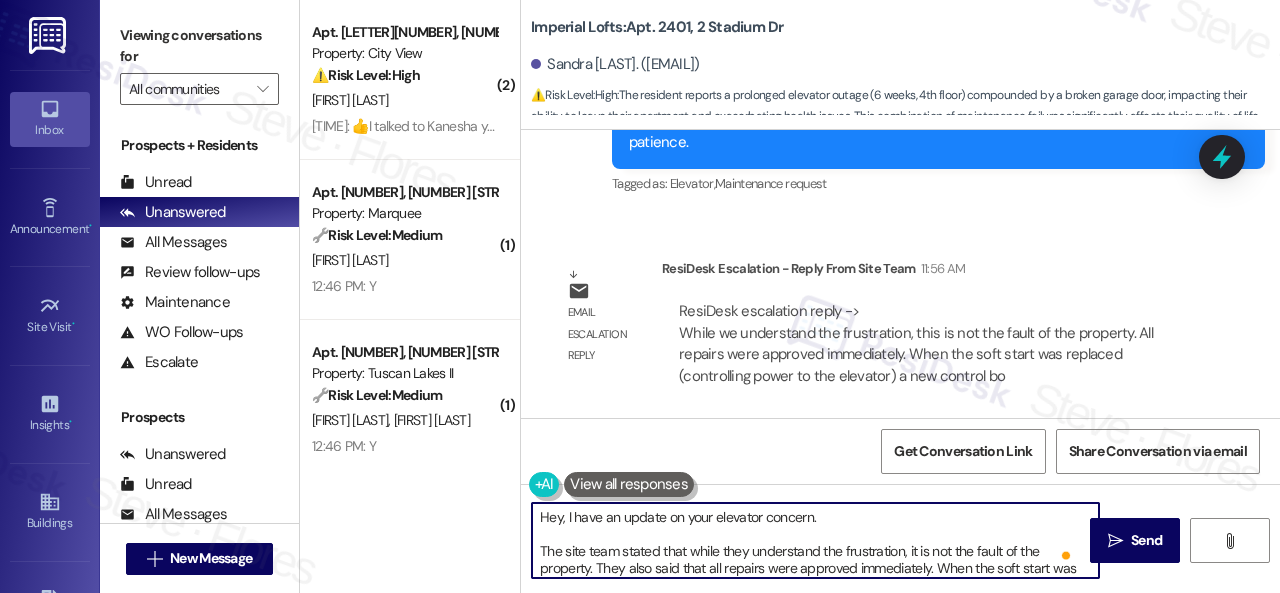 scroll, scrollTop: 104, scrollLeft: 0, axis: vertical 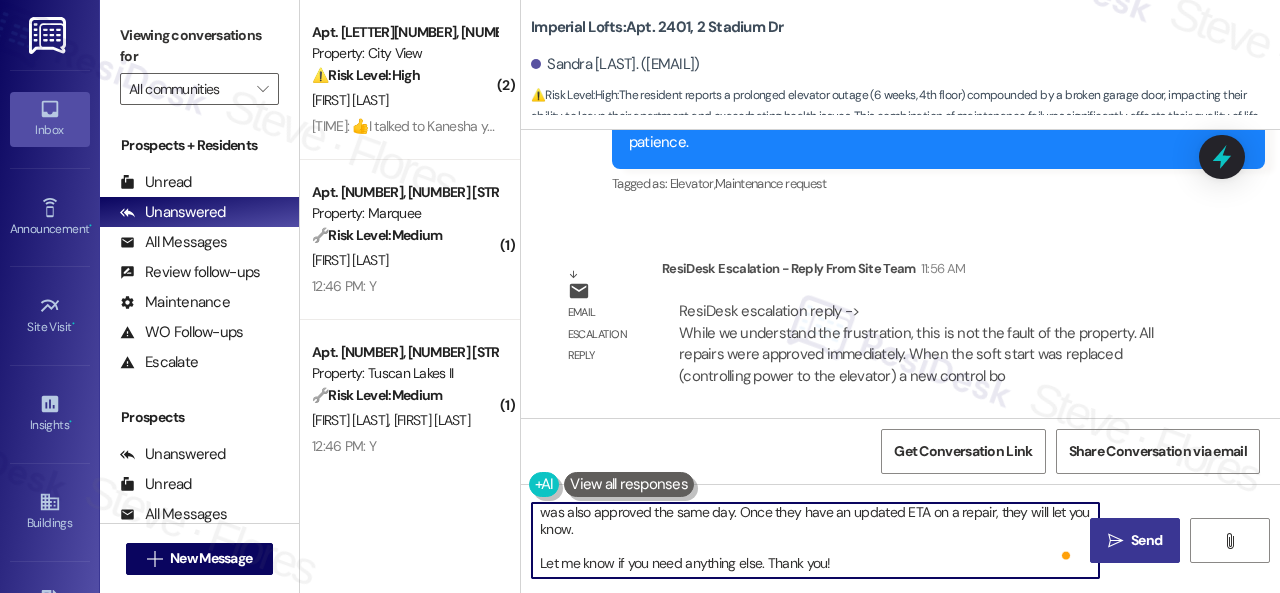 type on "Hey, I have an update on your elevator concern.
The site team stated that while they understand the frustration, it is not the fault of the property. They also said that all repairs were approved immediately. When the soft start was replaced (controlling power to the elevator), a new control board was found to be needed. This was also approved the same day. Once they have an updated ETA on a repair, they will let you know.
Let me know if you need anything else. Thank you!" 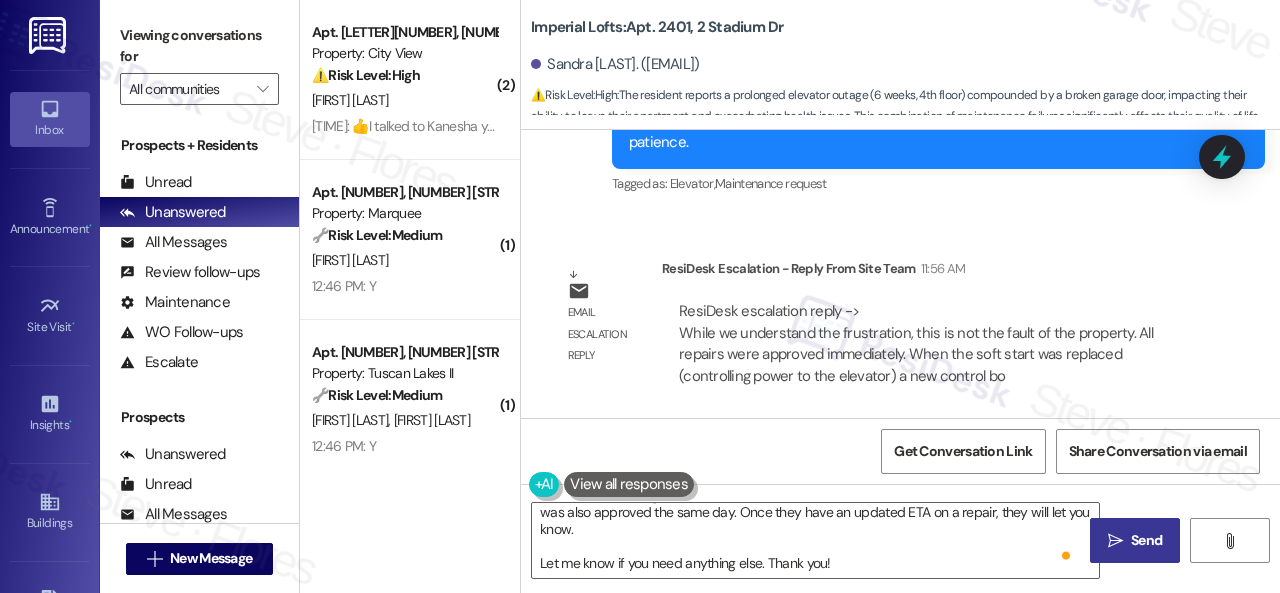 click on "Send" at bounding box center [1146, 540] 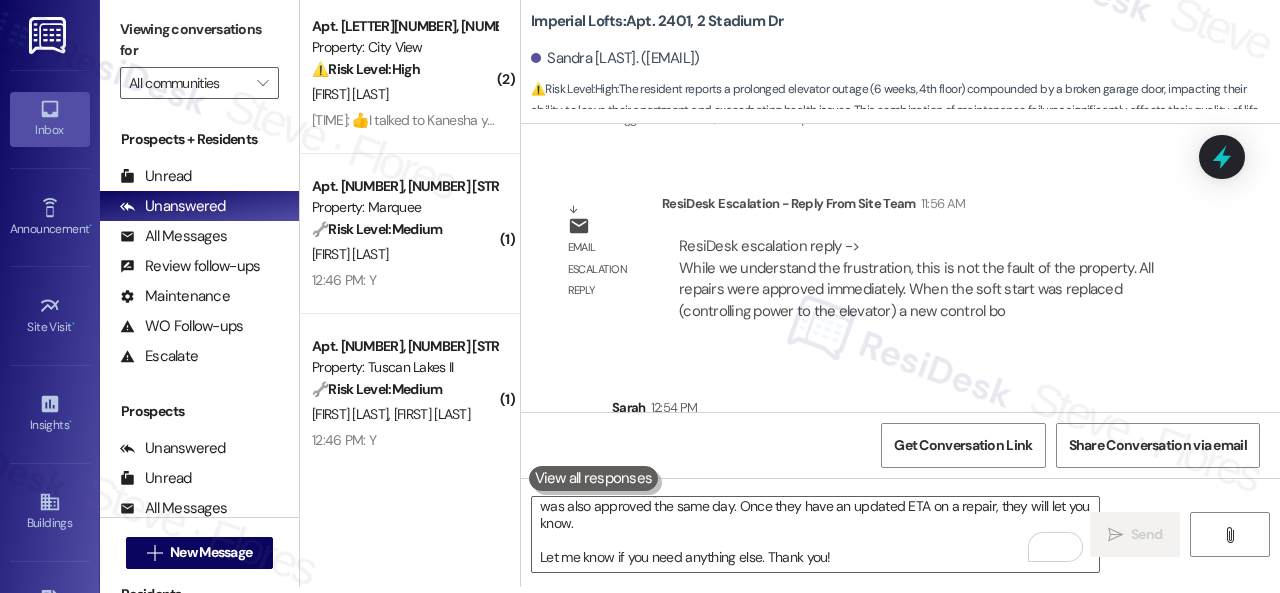 type 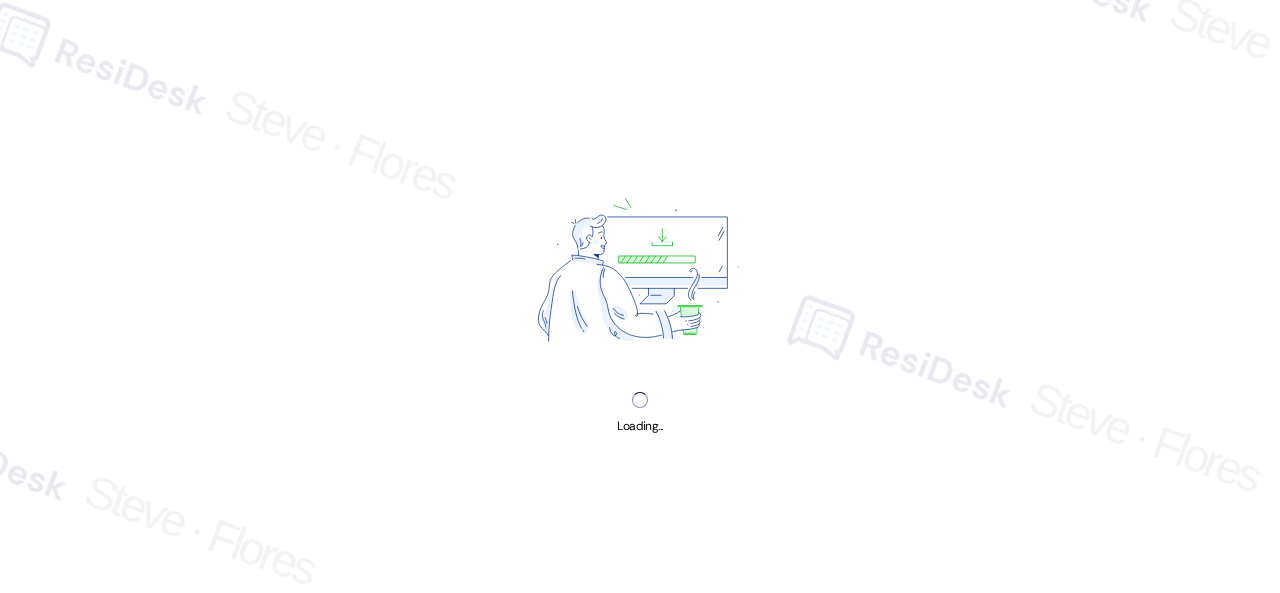 scroll, scrollTop: 0, scrollLeft: 0, axis: both 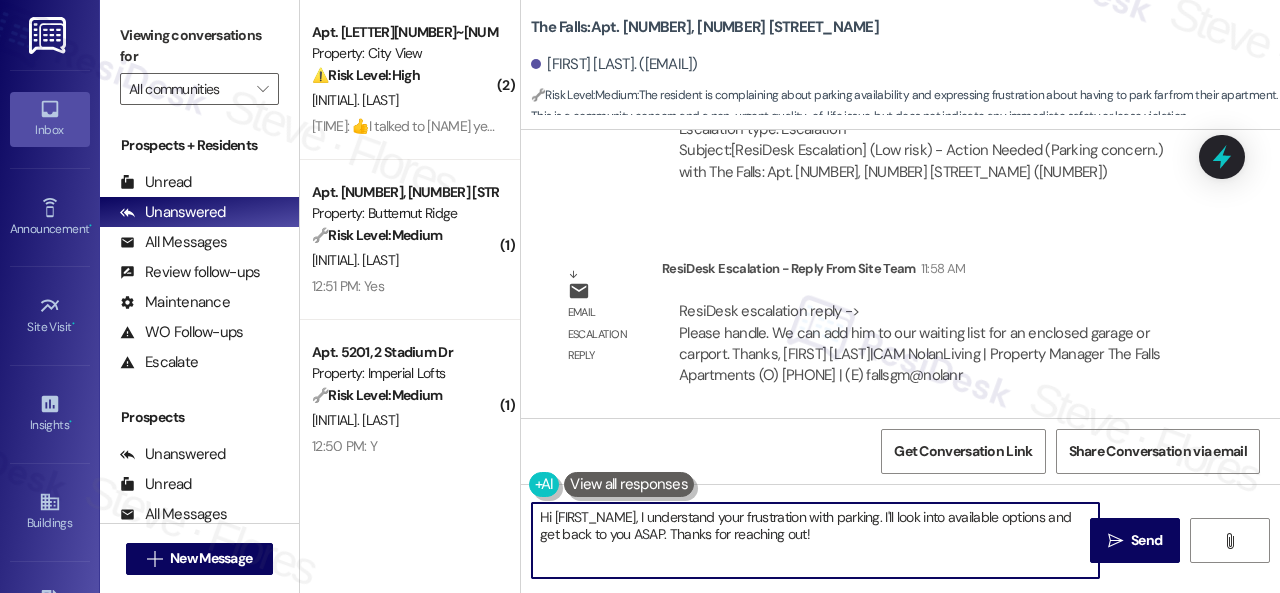 drag, startPoint x: 434, startPoint y: 515, endPoint x: 420, endPoint y: 509, distance: 15.231546 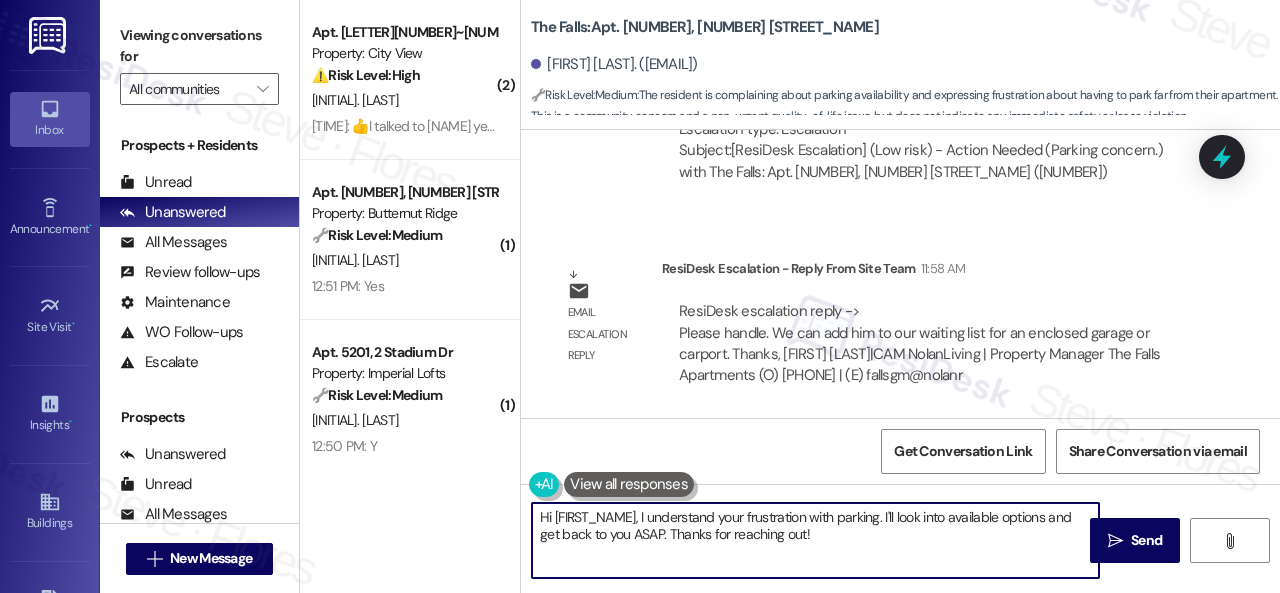 click on "( 2 ) Apt. B6~0306, 2600 Cityview Drive Property: City View ⚠️  Risk Level:  High The resident reports that a blinds replacement was incorrectly marked as completed. The resident also indicates that they were expecting a call back to confirm blind prices and have not received it. This indicates a failure to complete a maintenance request and a breakdown in communication, which requires escalation. A. Vankirk 12:48 PM: 👍I talked to Kanesha yesterday to let her know. She said she would call back today to confirm blinds prices but I haven't heard from her yet. 12:48 PM: 👍I talked to Kanesha yesterday to let her know. She said she would call back today to confirm blinds prices but I haven't heard from her yet. ( 1 ) Apt. 5690C2, 5800 Great Northern Boulevard Property: Butternut Ridge 🔧  Risk Level:  Medium The resident is simply confirming the completion of a work order. This is a routine follow-up and confirmation, indicating satisfactory completion. B. Messer 12:51 PM: Yes 12:51 PM: Yes ( 1 ) 🔧" at bounding box center (790, 296) 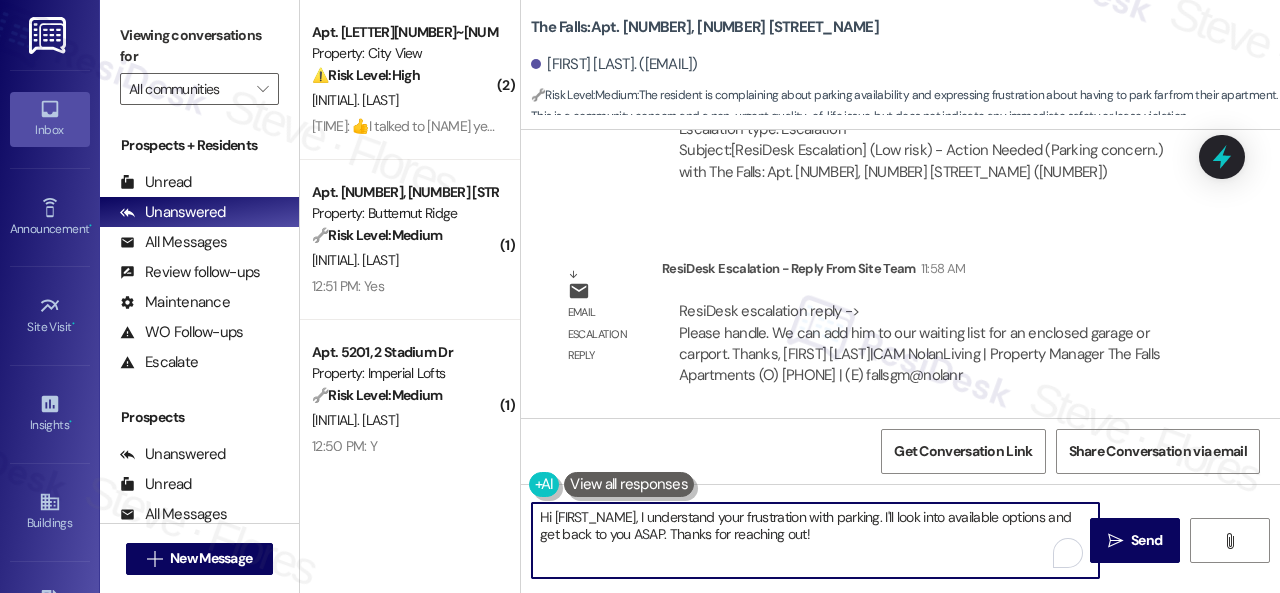 paste on "ey, I have an update on your concern.
The site team stated that they can add you to their waiting list for an enclosed garage or carport.
Let me know if you need anything else. Thank you!" 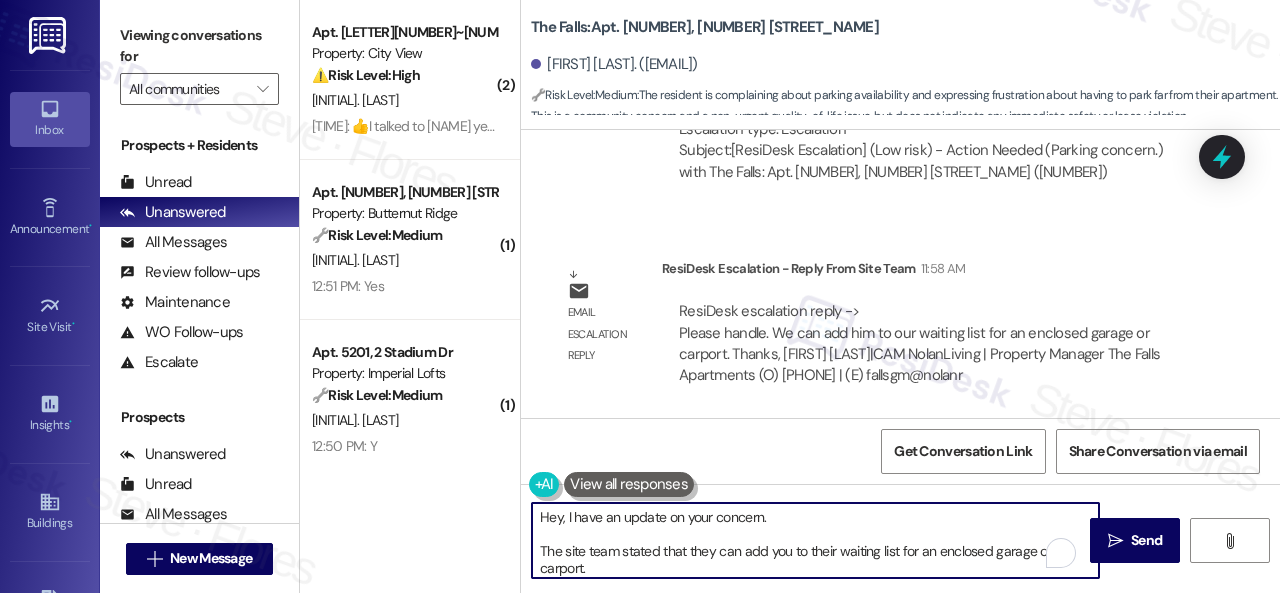 scroll, scrollTop: 50, scrollLeft: 0, axis: vertical 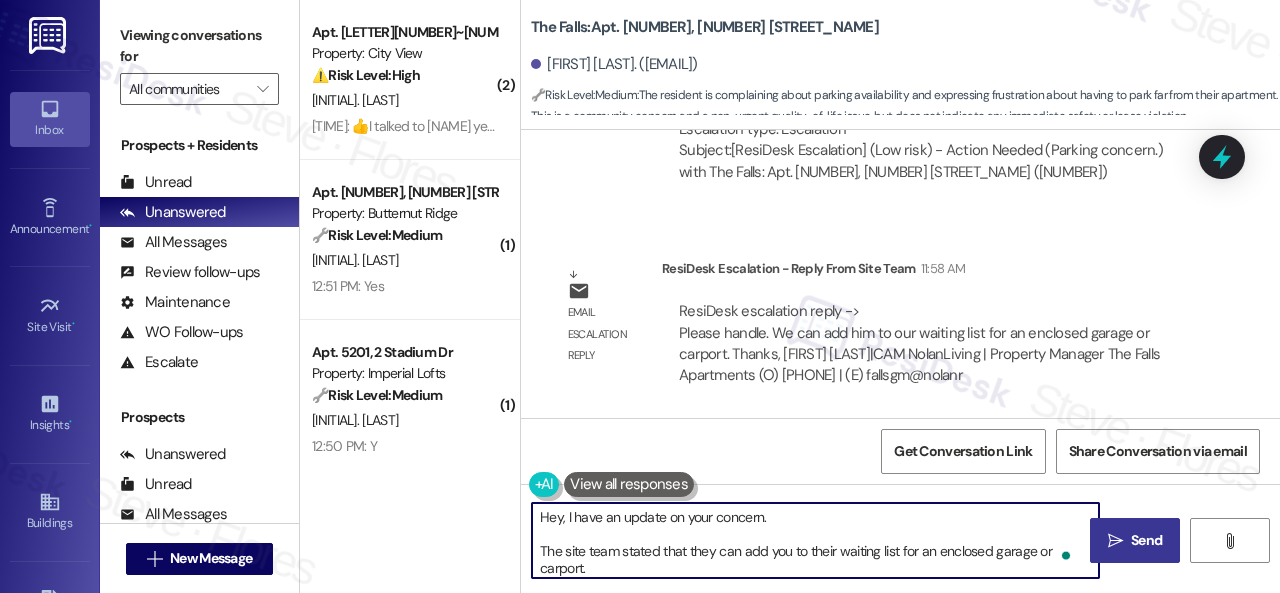 type on "Hey, I have an update on your concern.
The site team stated that they can add you to their waiting list for an enclosed garage or carport.
Let me know if you need anything else. Thank you!" 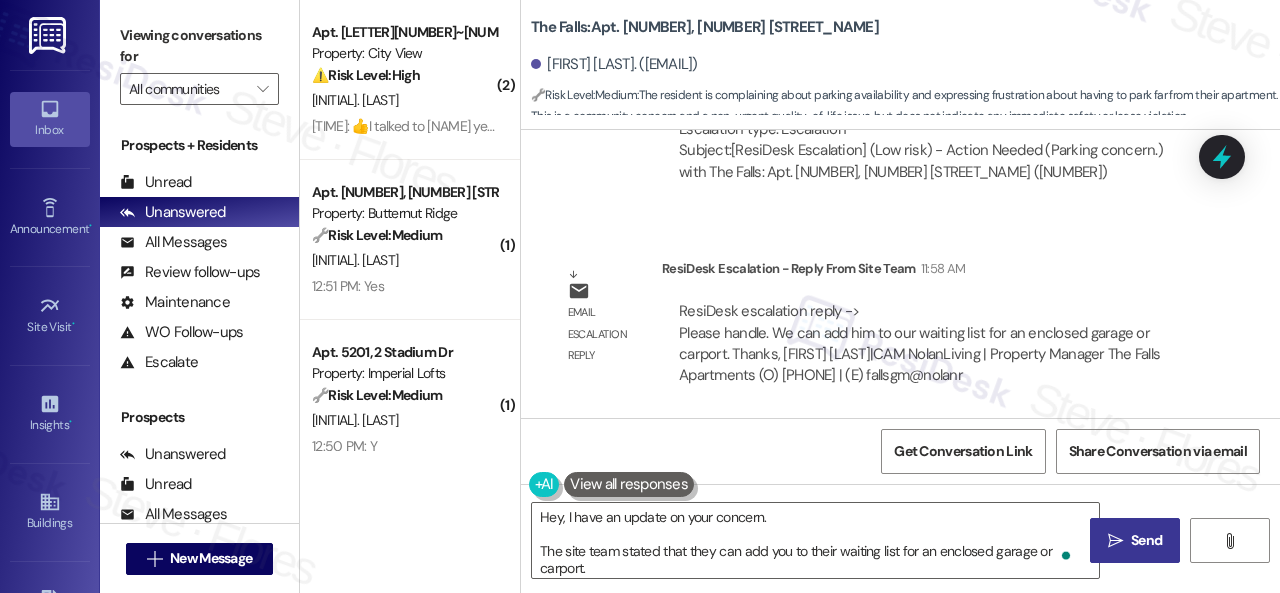 click on "Send" at bounding box center [1146, 540] 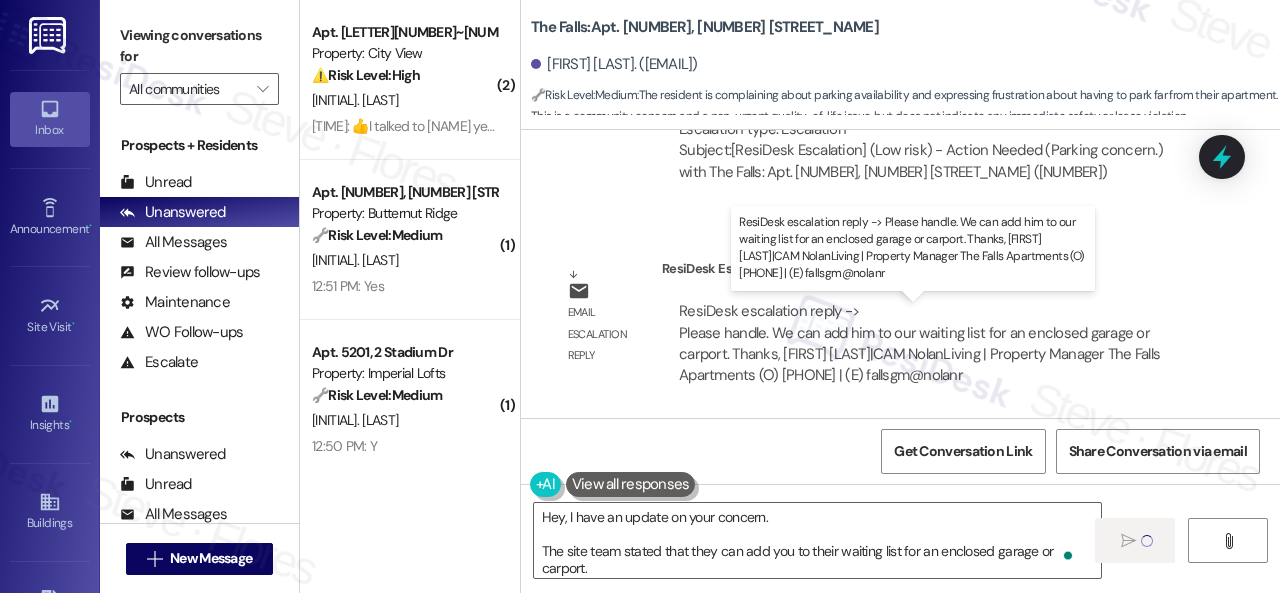 type 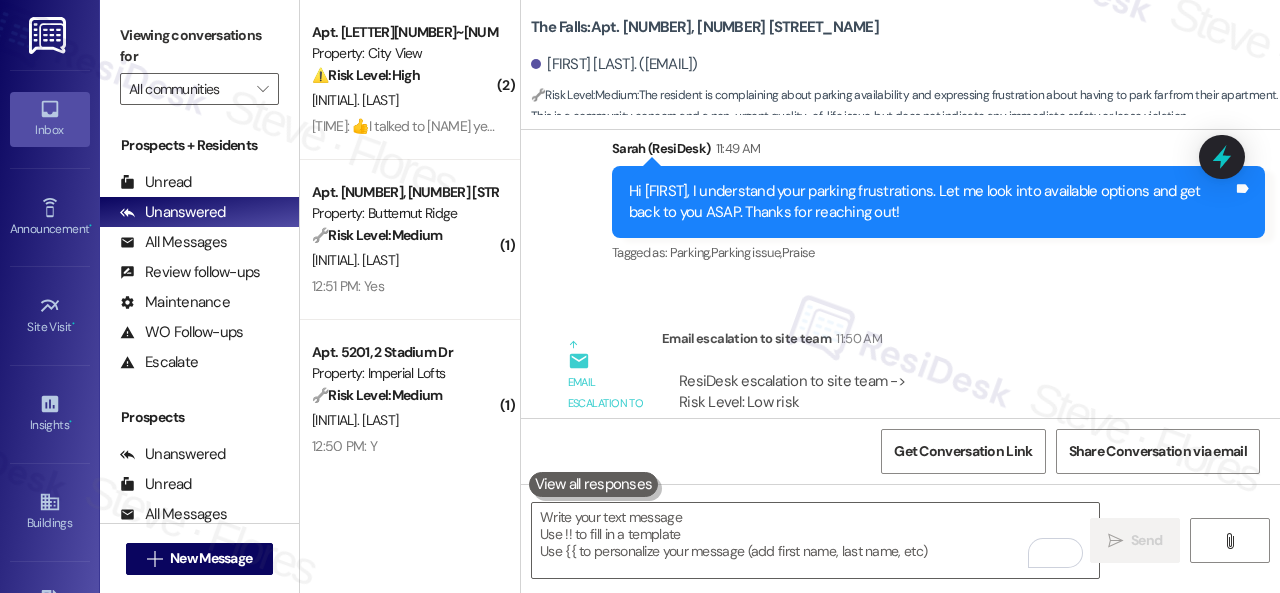 scroll, scrollTop: 10342, scrollLeft: 0, axis: vertical 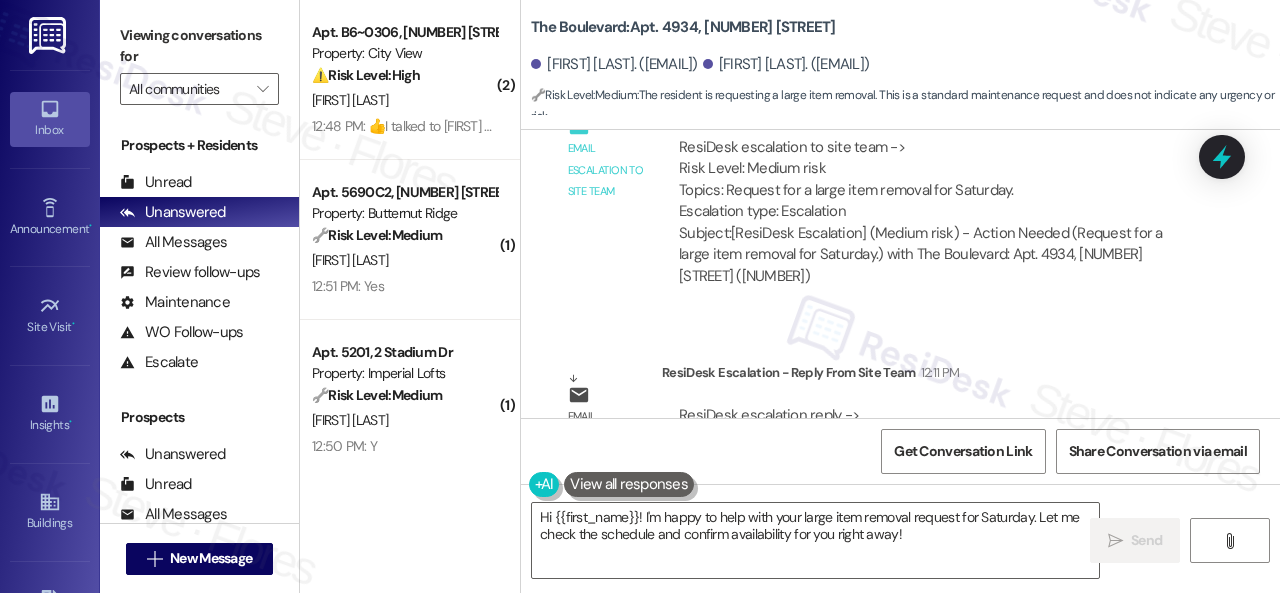 drag, startPoint x: 930, startPoint y: 535, endPoint x: 362, endPoint y: 479, distance: 570.7539 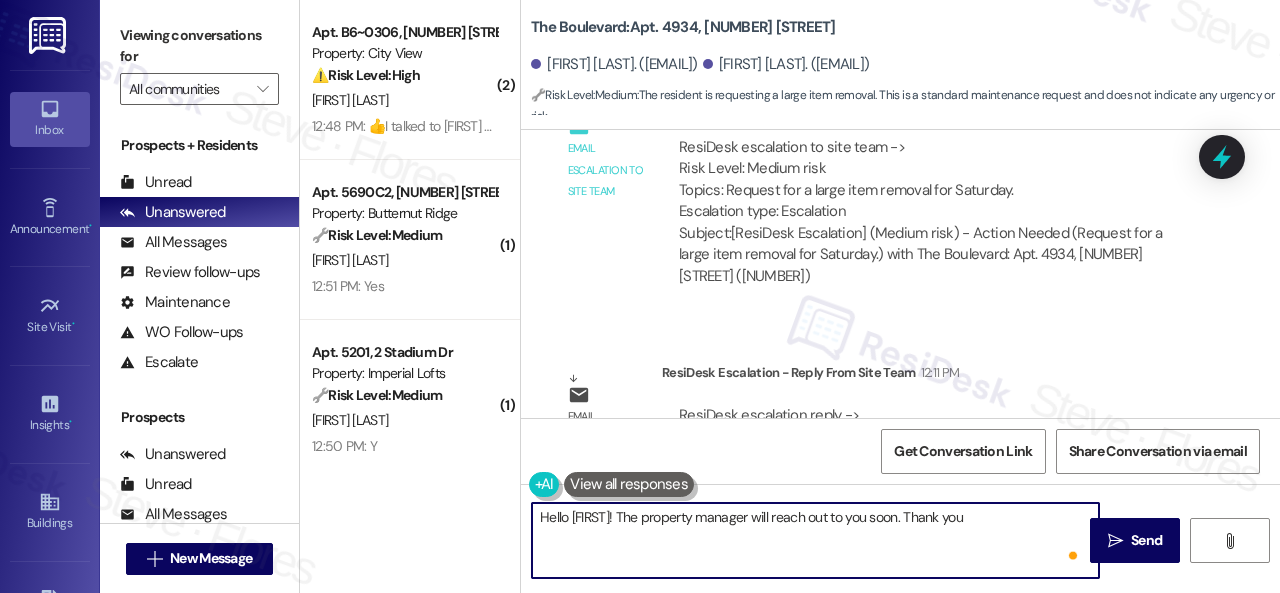 type on "Hello [FIRST]! The property manager will reach out to you soon. Thank you." 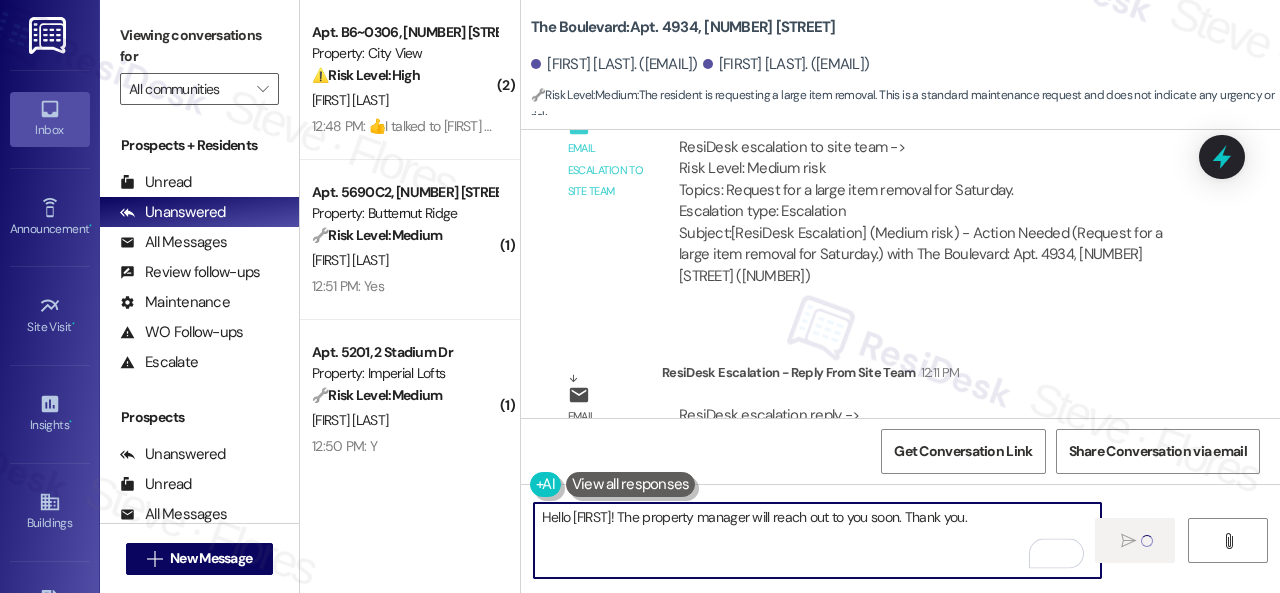 type 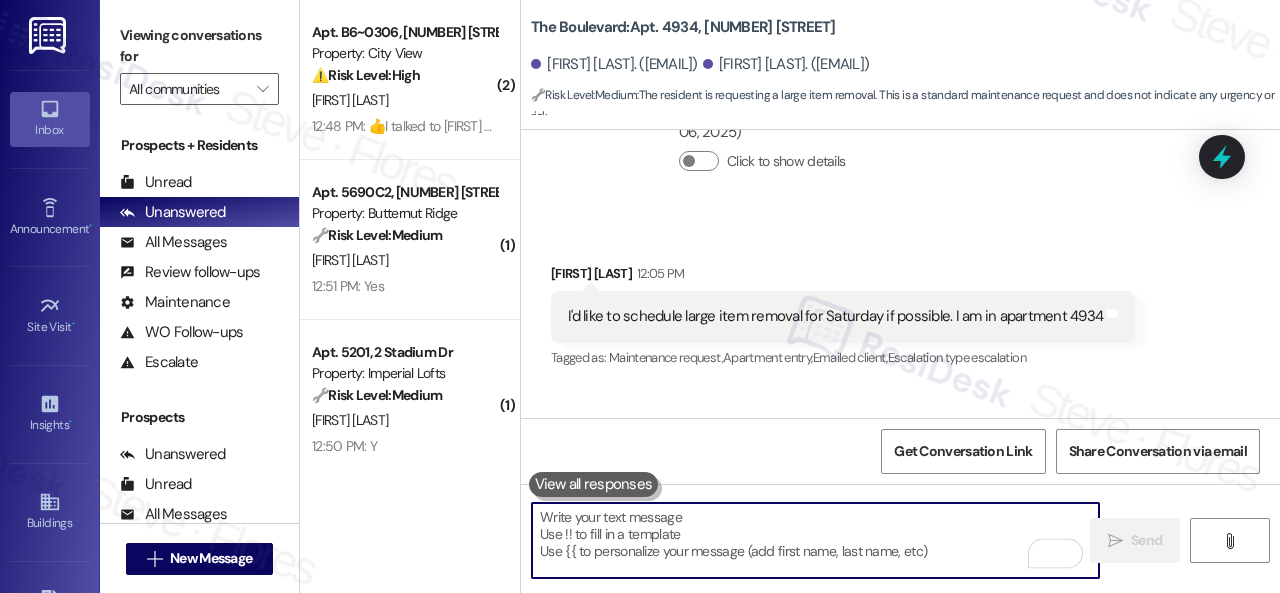 scroll, scrollTop: 7290, scrollLeft: 0, axis: vertical 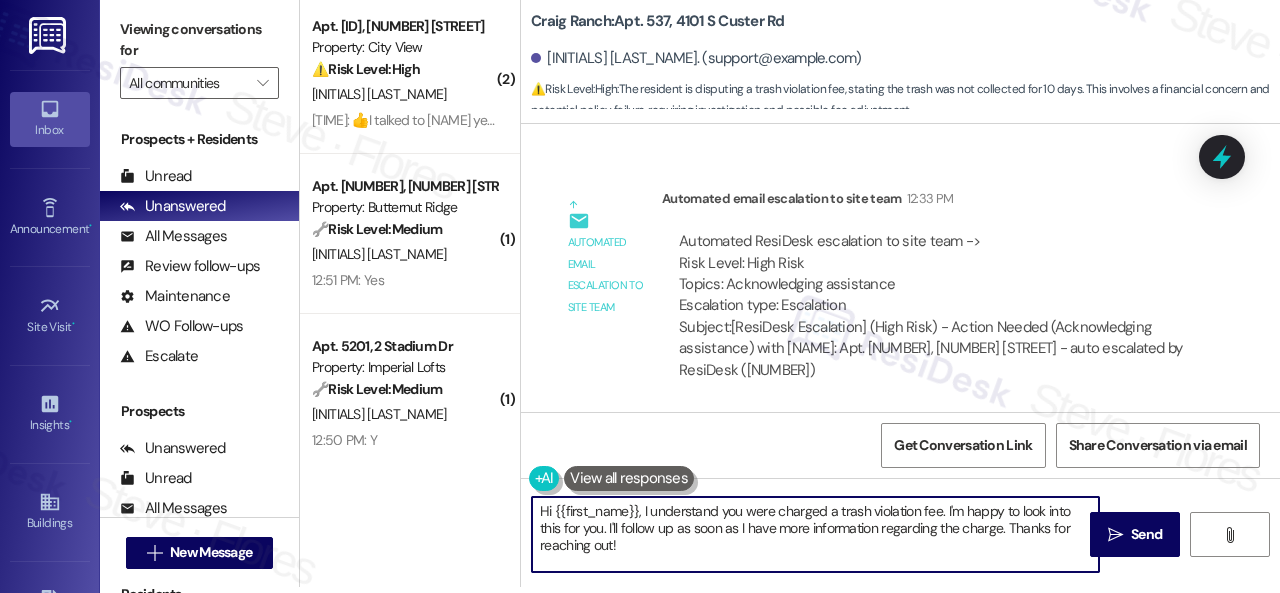 drag, startPoint x: 652, startPoint y: 553, endPoint x: 494, endPoint y: 474, distance: 176.64937 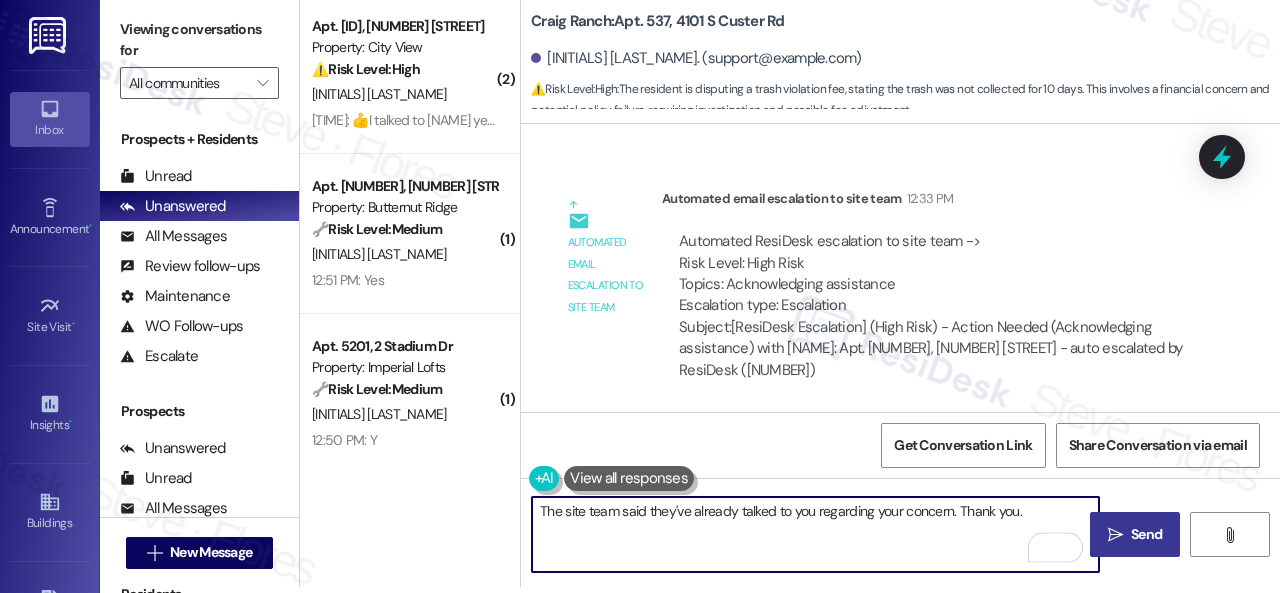 type on "The site team said they've already talked to you regarding your concern. Thank you." 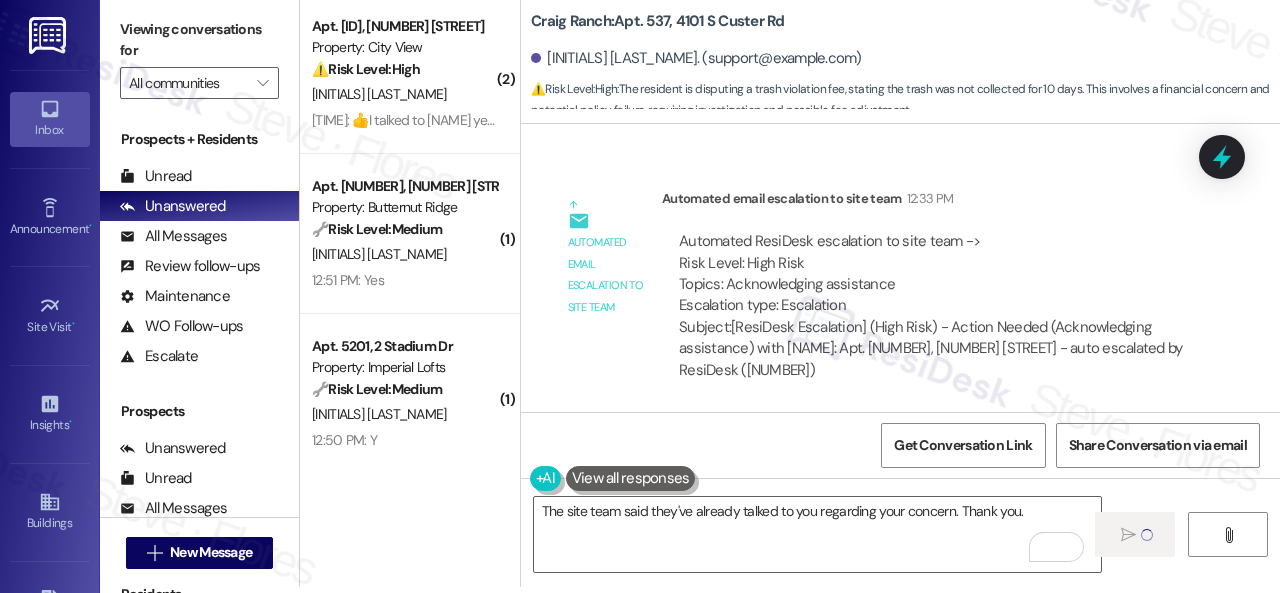 type 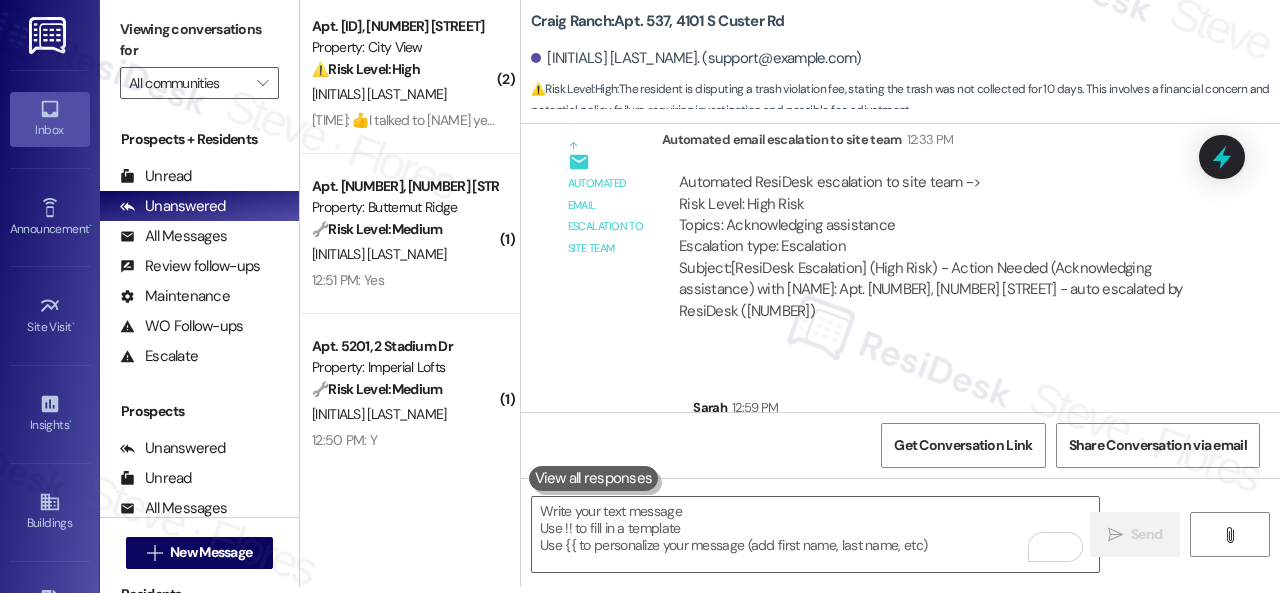 scroll, scrollTop: 0, scrollLeft: 0, axis: both 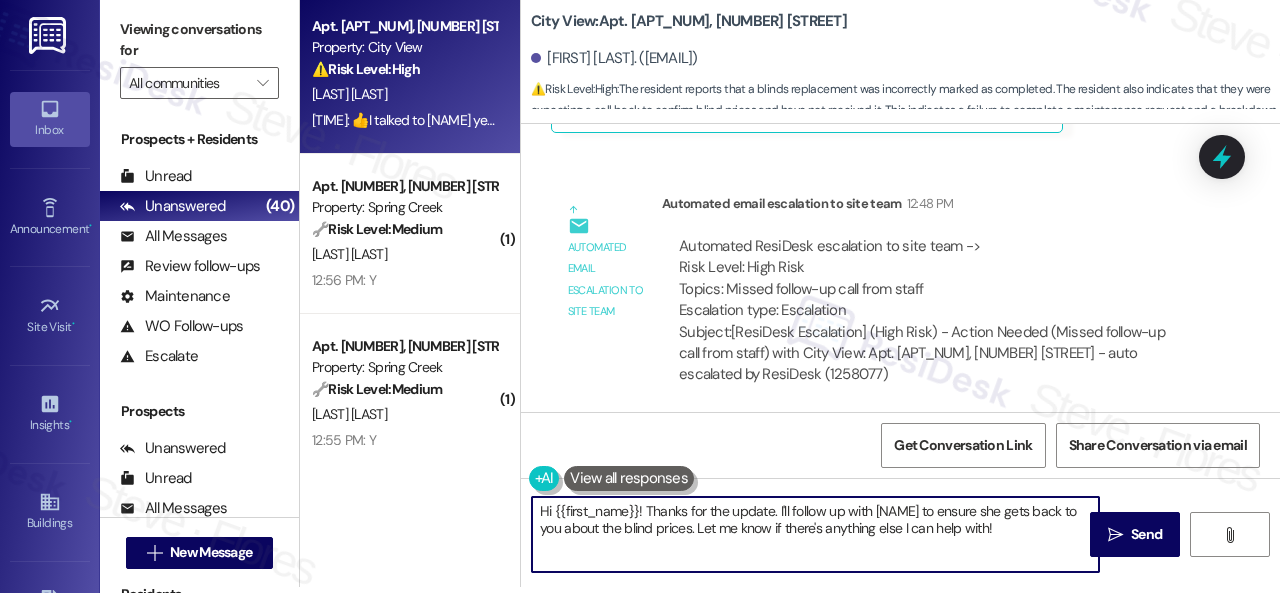 drag, startPoint x: 1012, startPoint y: 532, endPoint x: 834, endPoint y: 514, distance: 178.90779 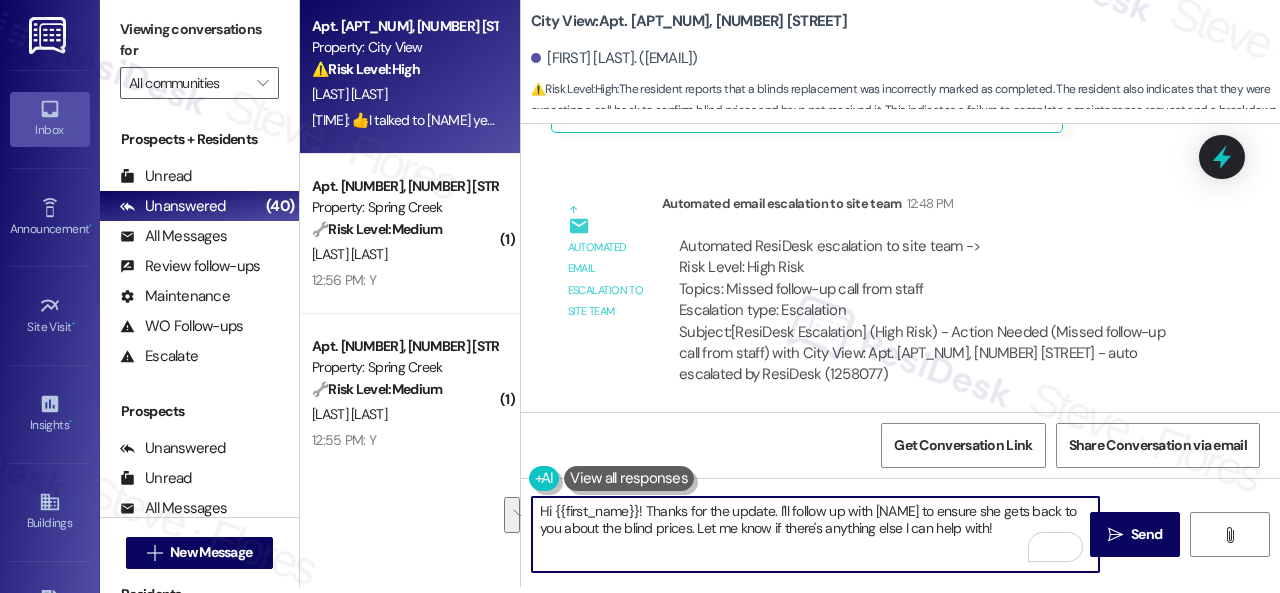 drag, startPoint x: 776, startPoint y: 508, endPoint x: 1004, endPoint y: 532, distance: 229.25967 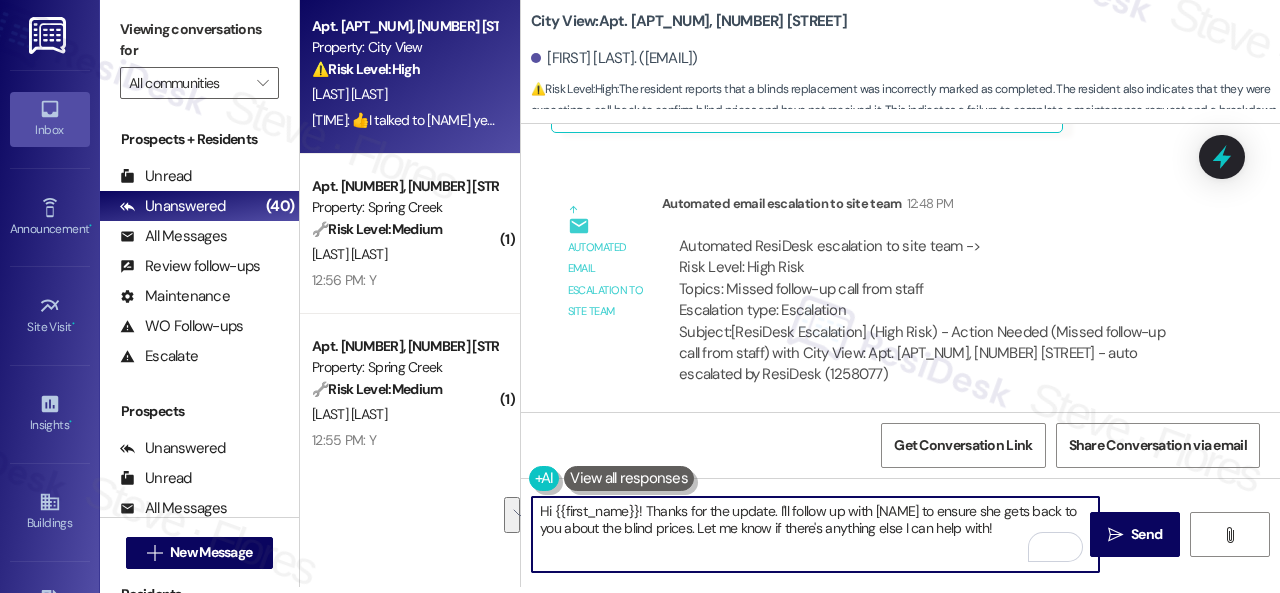 click on "Hi {{first_name}}! Thanks for the update. I'll follow up with [NAME] to ensure she gets back to you about the blind prices. Let me know if there's anything else I can help with!" at bounding box center [815, 534] 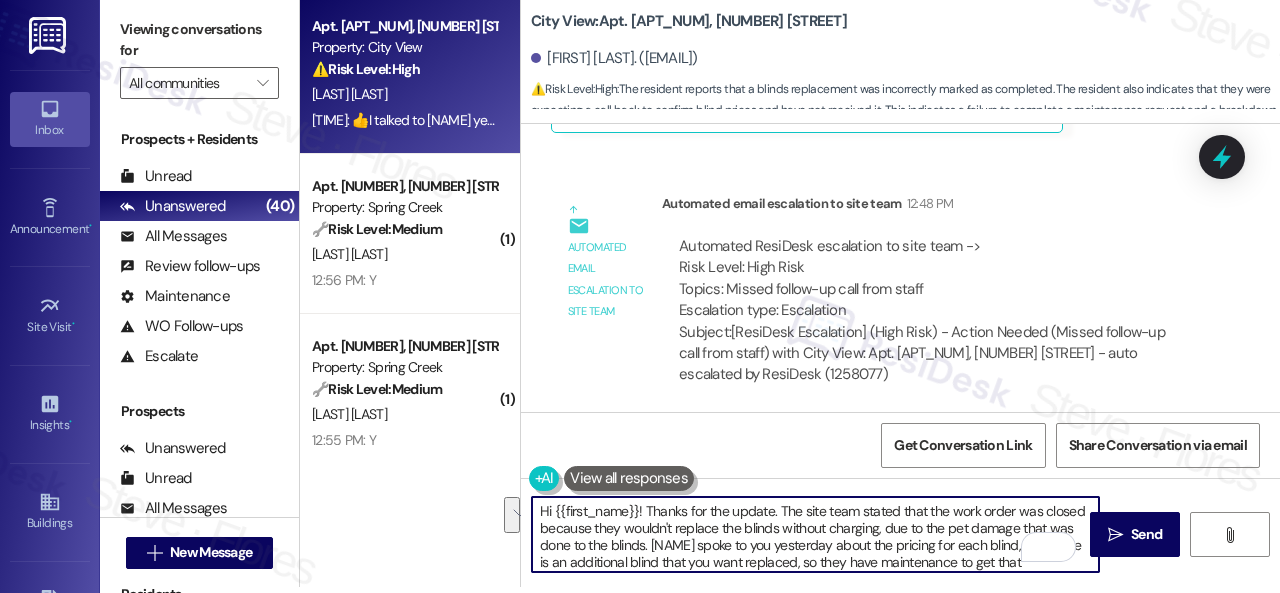 scroll, scrollTop: 84, scrollLeft: 0, axis: vertical 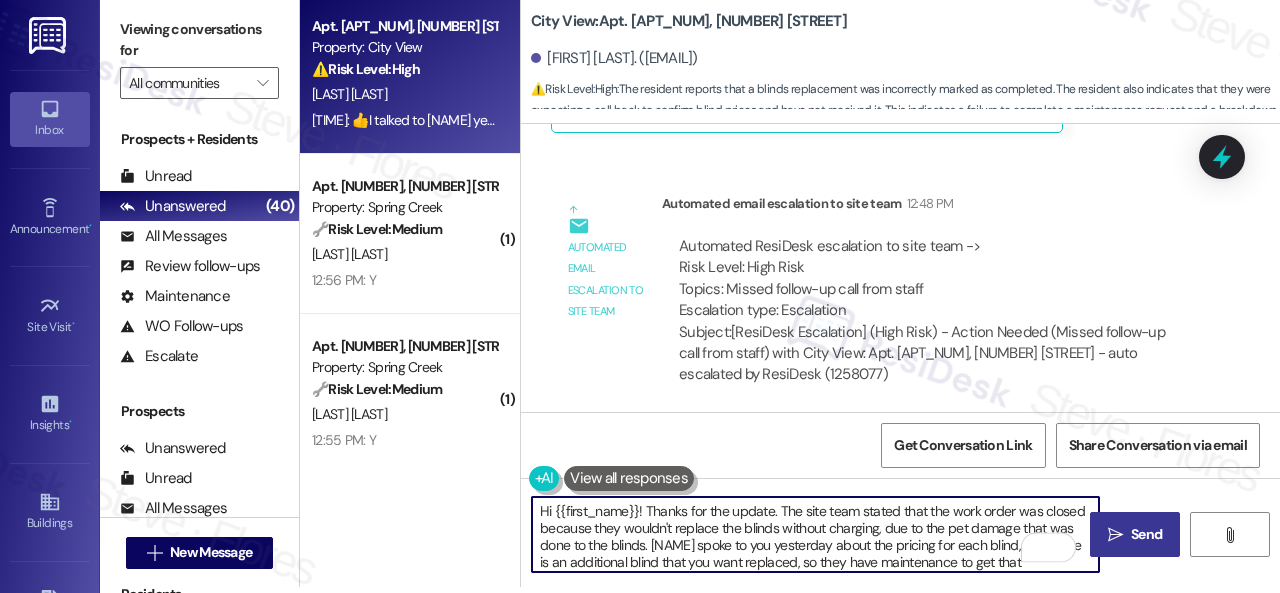 type on "Hi {{first_name}}! Thanks for the update. The site team stated that the work order was closed because they wouldn't replace the blinds without charging, due to the pet damage that was done to the blinds. [NAME] spoke to you yesterday about the pricing for each blind, and there is an additional blind that you want replaced, so they have maintenance to get that measurement so they can then give you the total price for all blinds you want replaced.
Let me know if you need anything else. Thank you!" 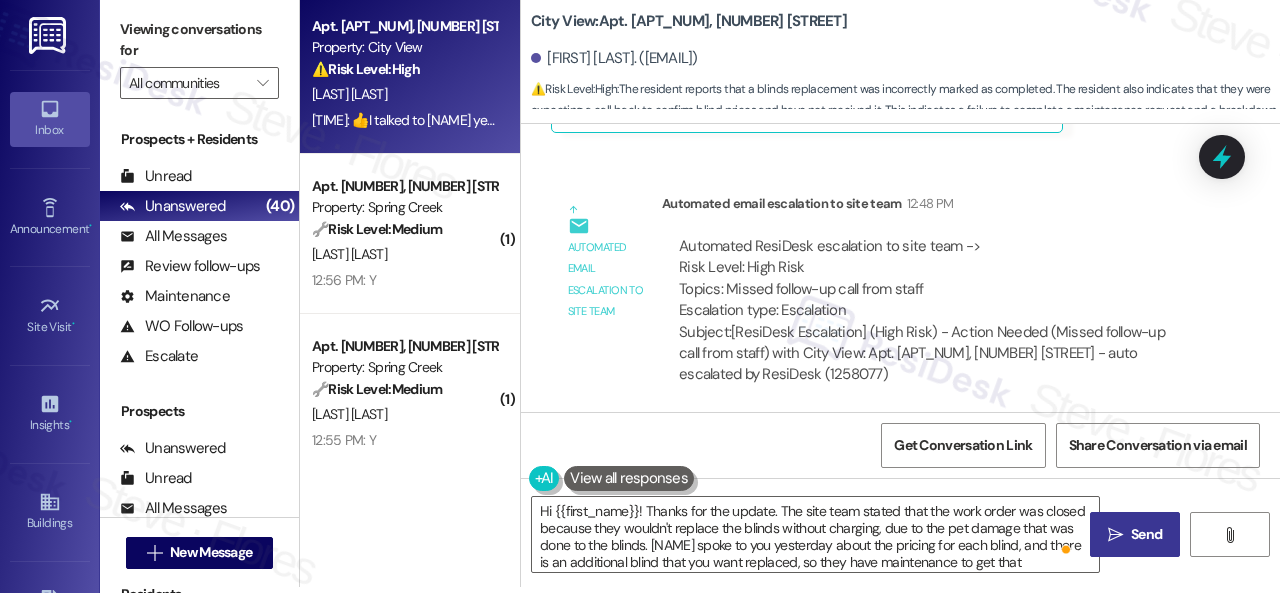 click on "" at bounding box center (1115, 535) 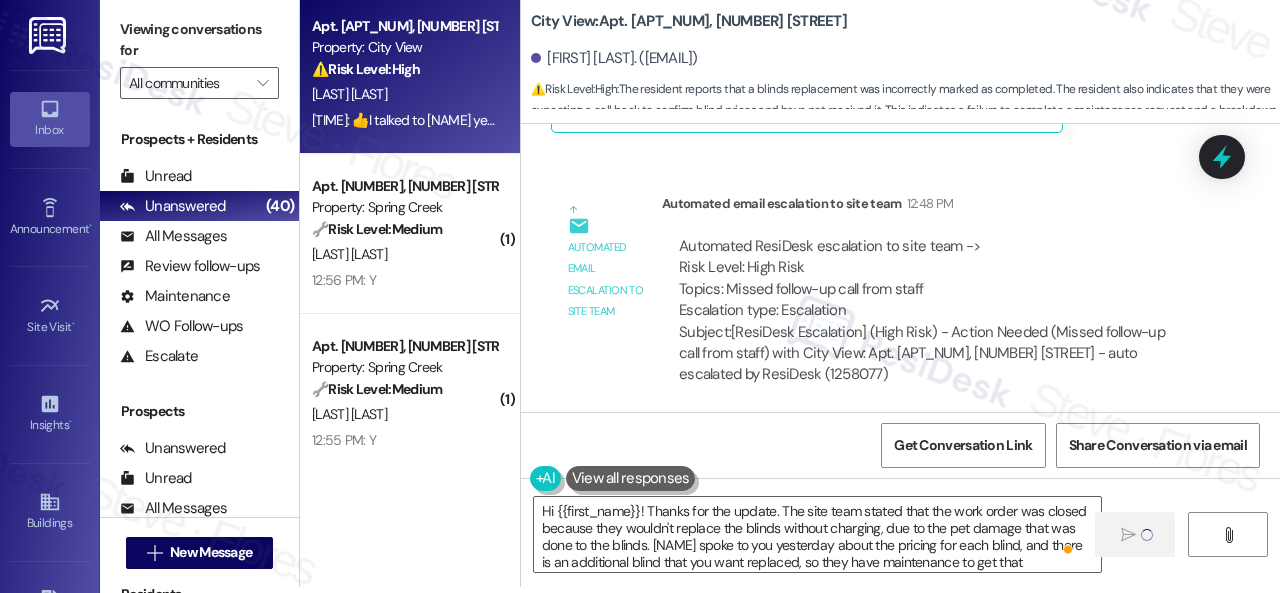 type 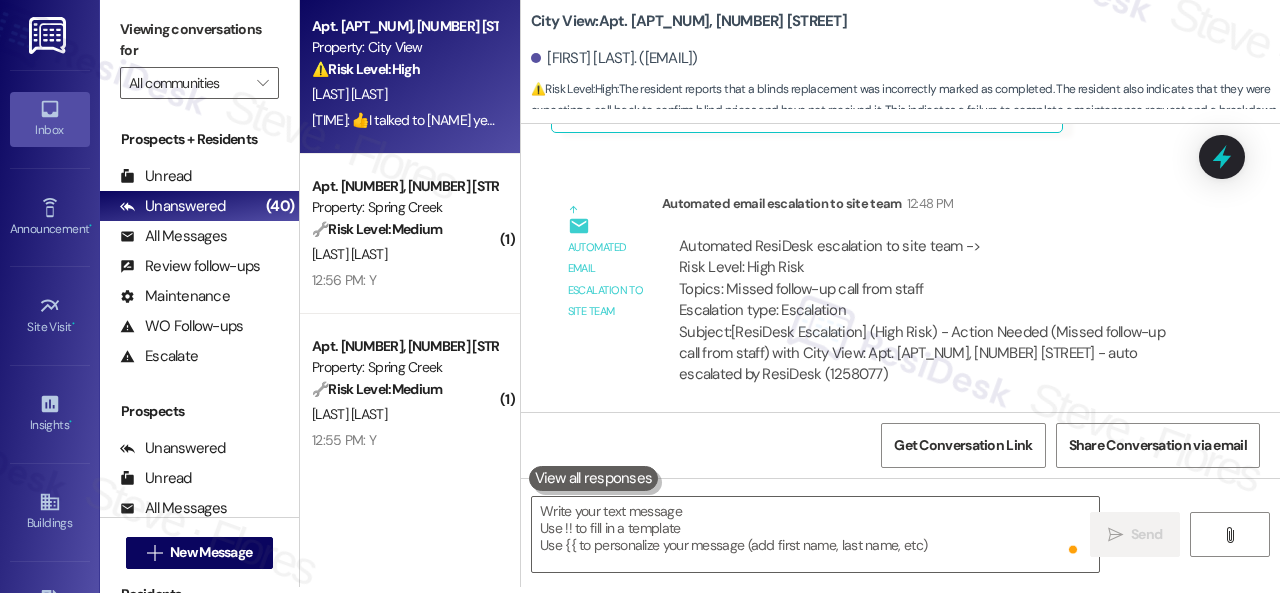 scroll, scrollTop: 0, scrollLeft: 0, axis: both 